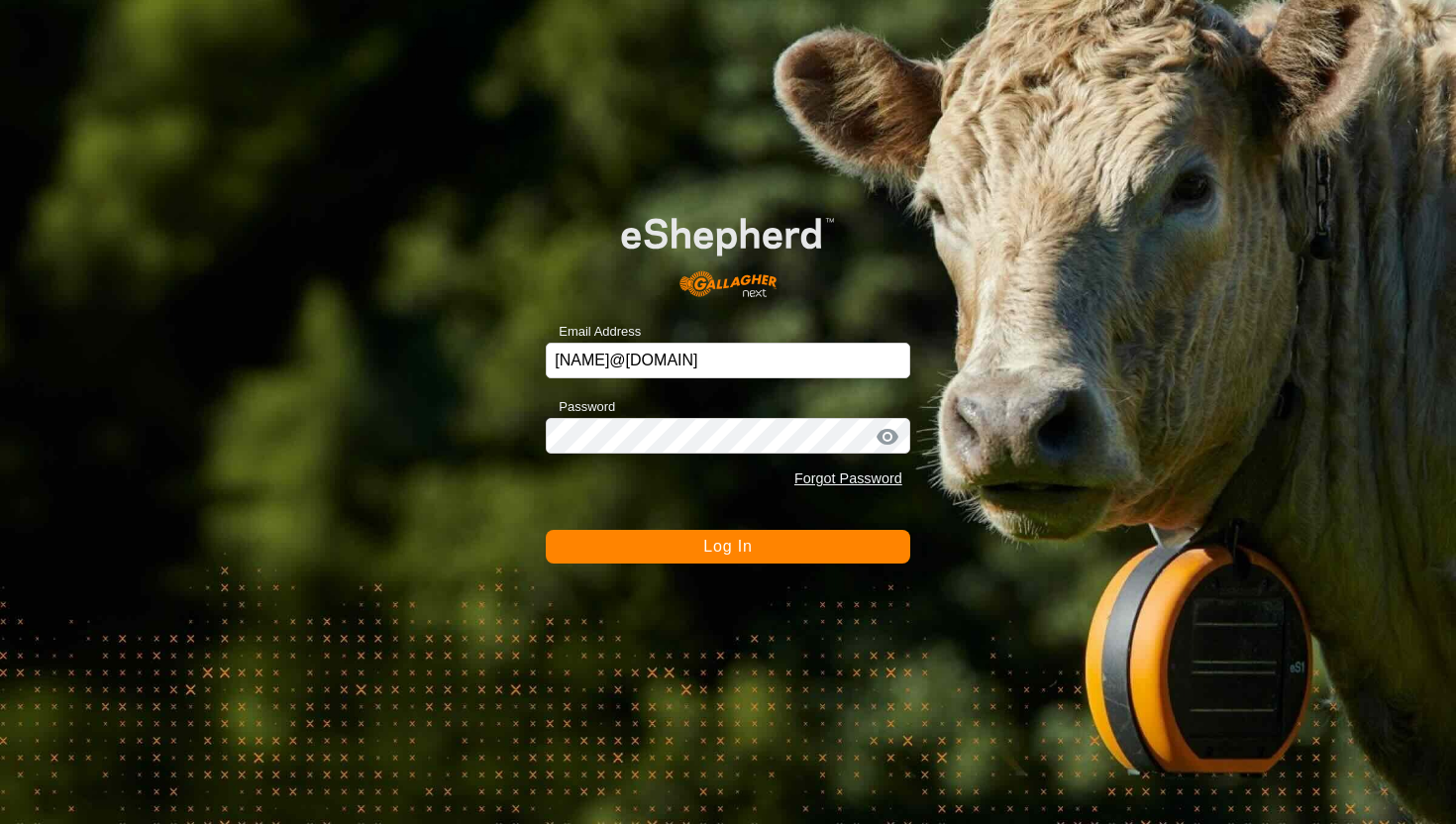scroll, scrollTop: 0, scrollLeft: 0, axis: both 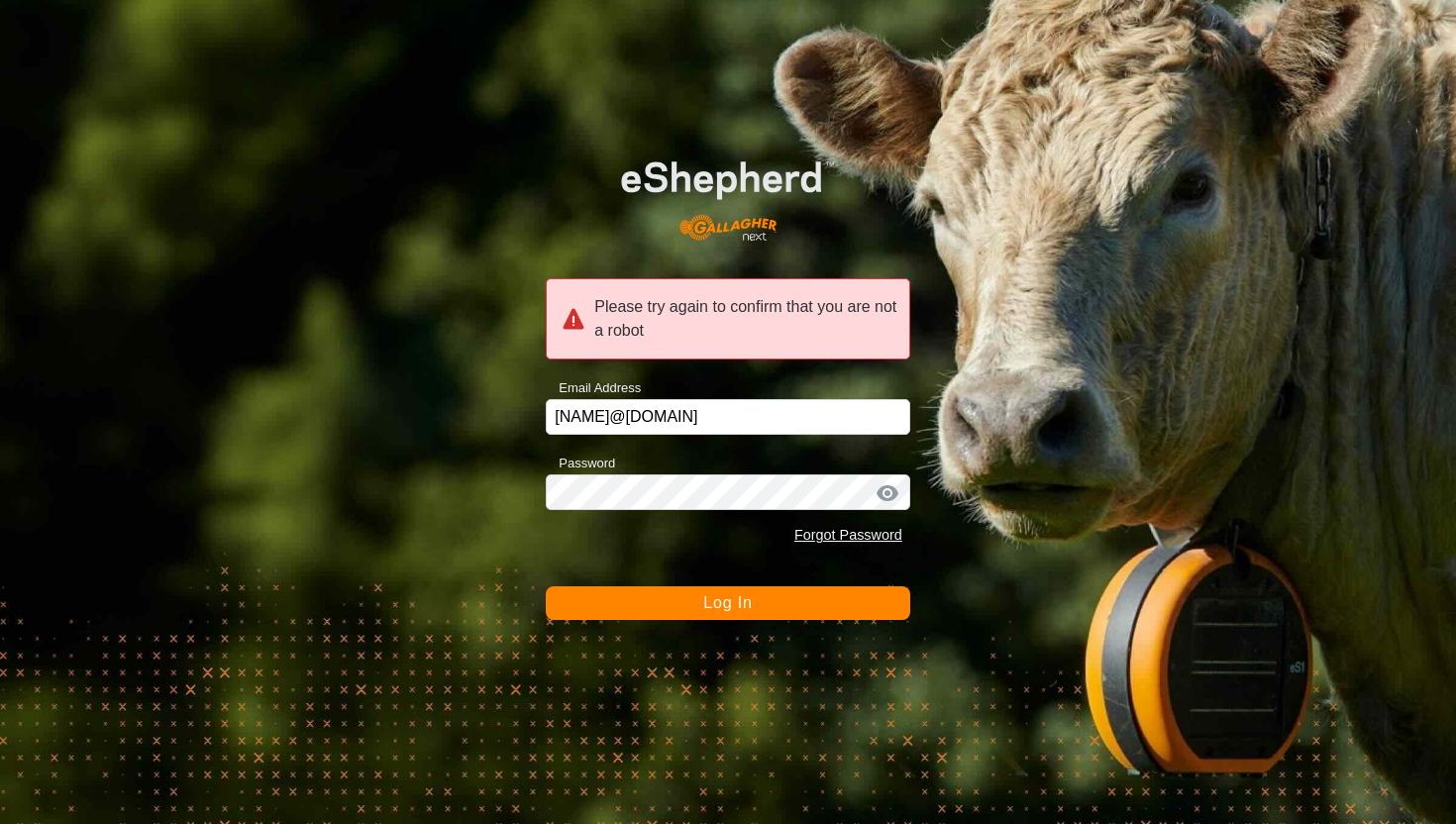 click on "Log In" 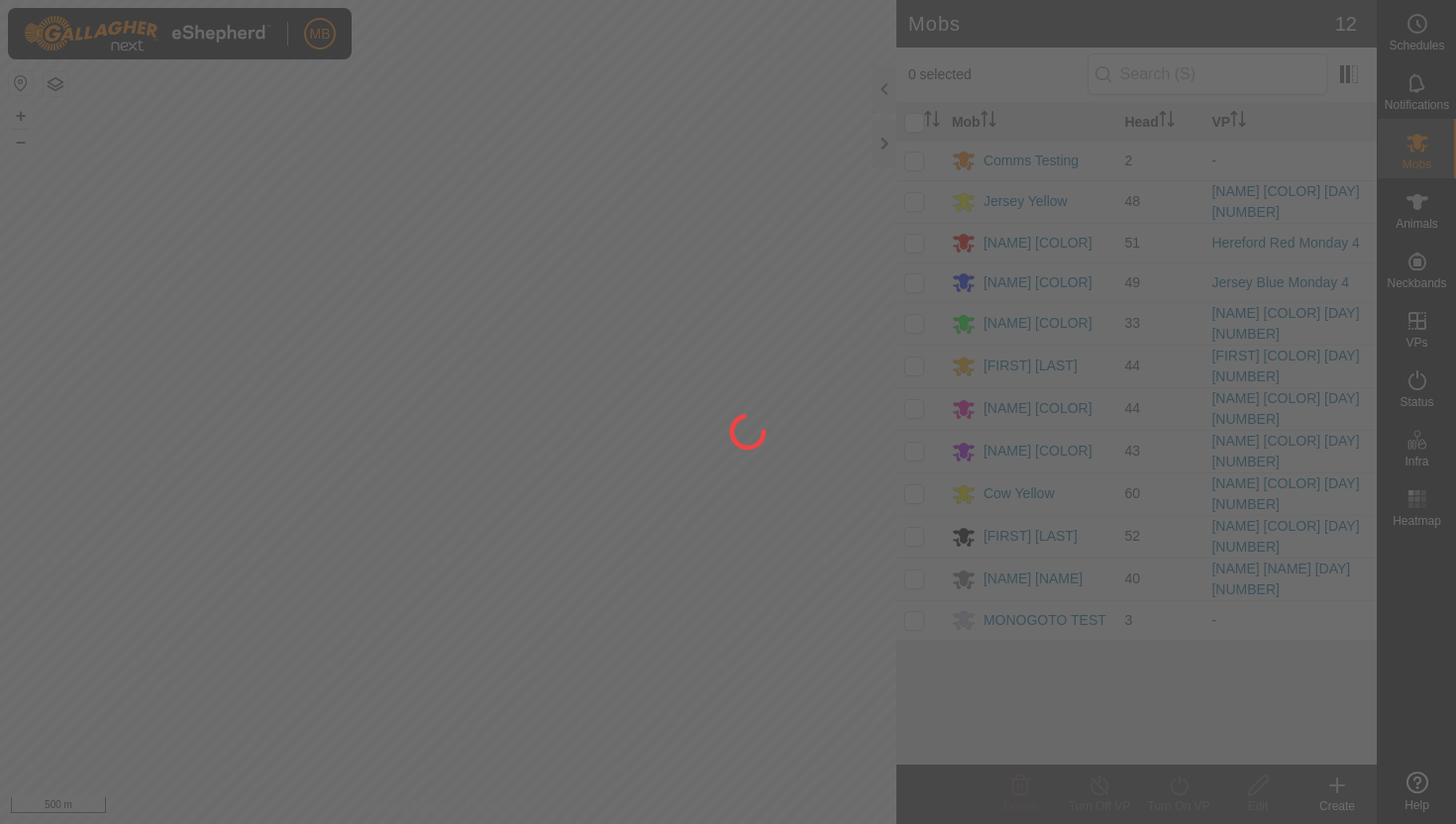scroll, scrollTop: 0, scrollLeft: 0, axis: both 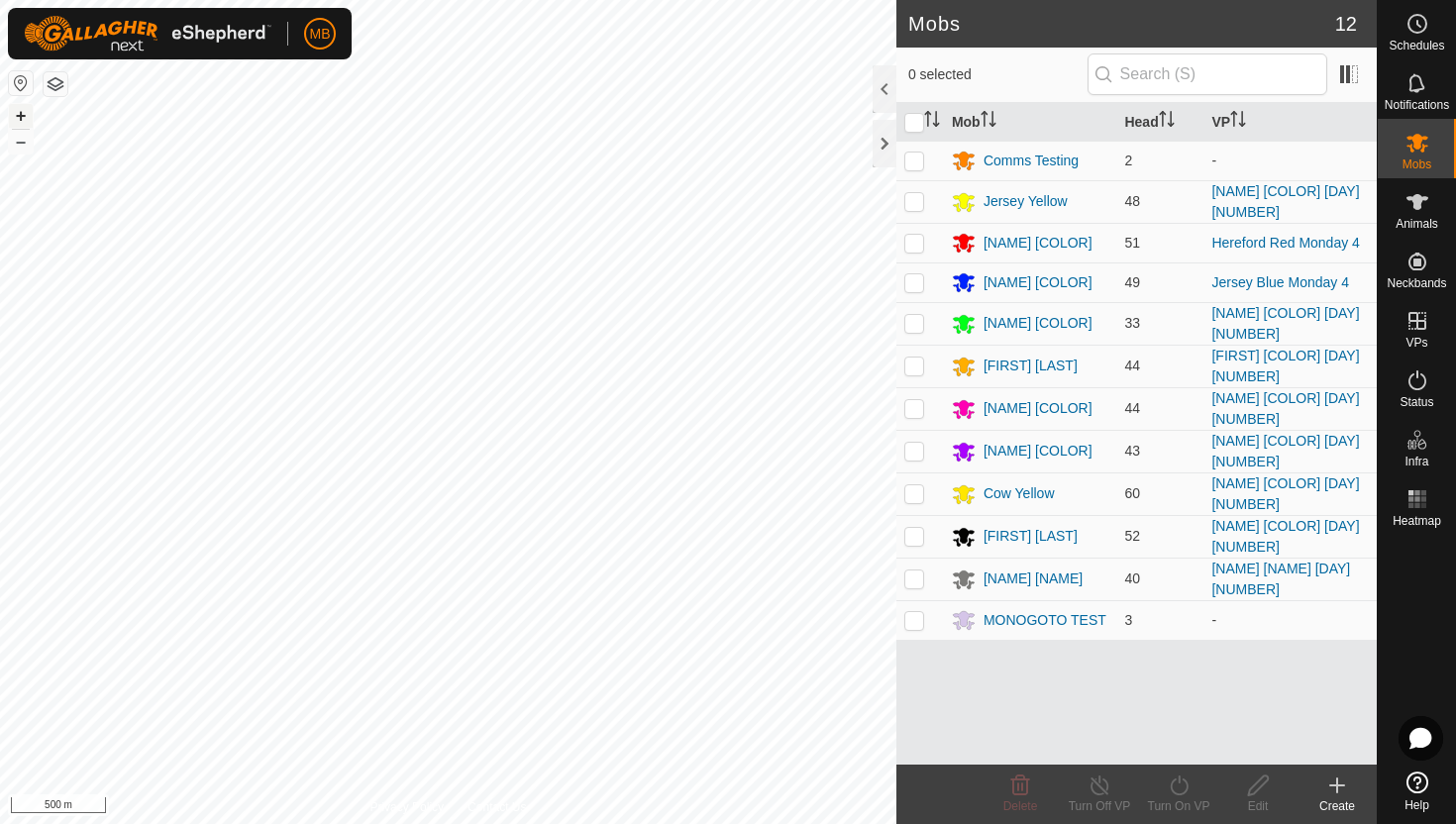 click on "+" at bounding box center (21, 116) 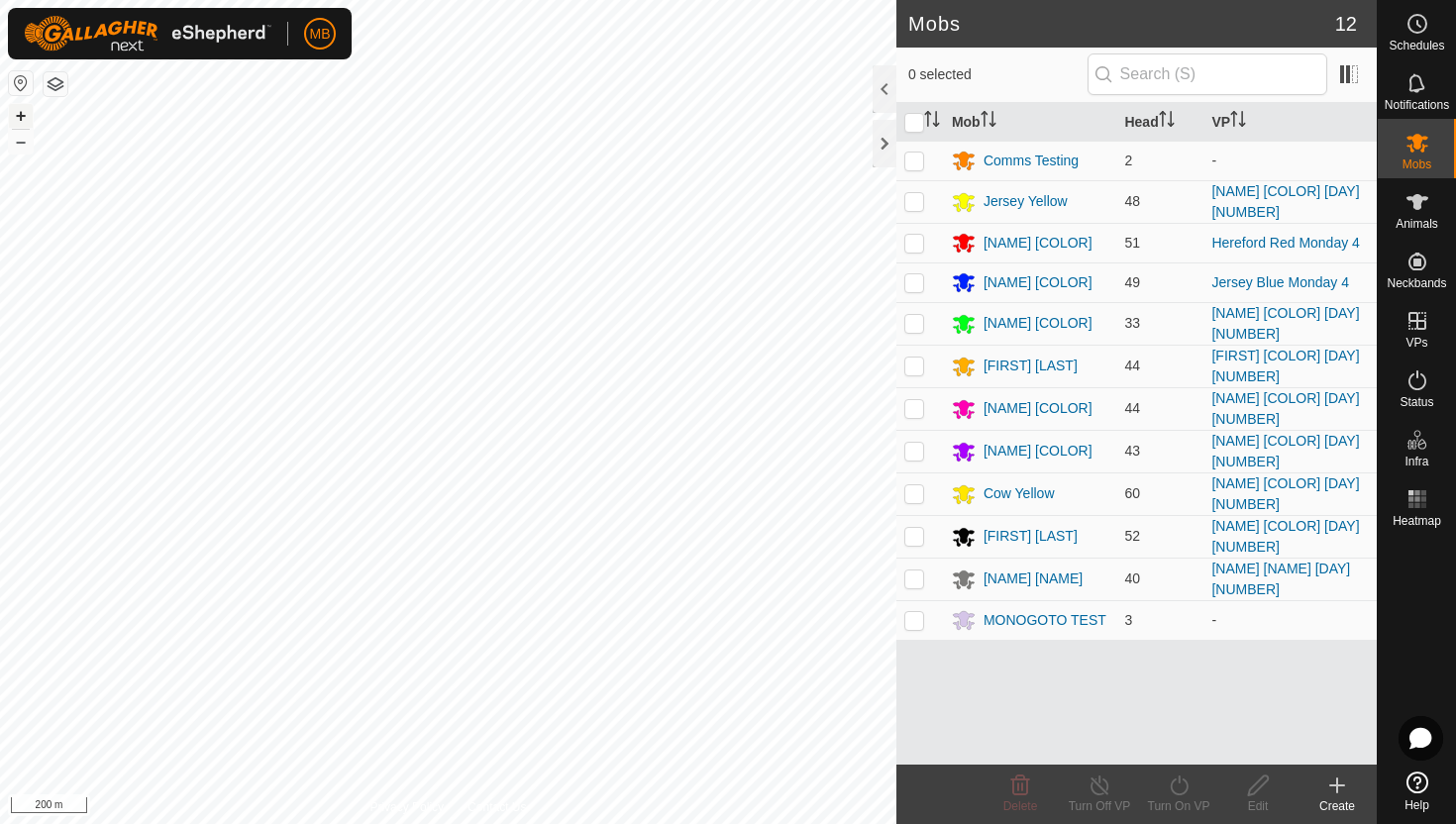 click on "+" at bounding box center (21, 116) 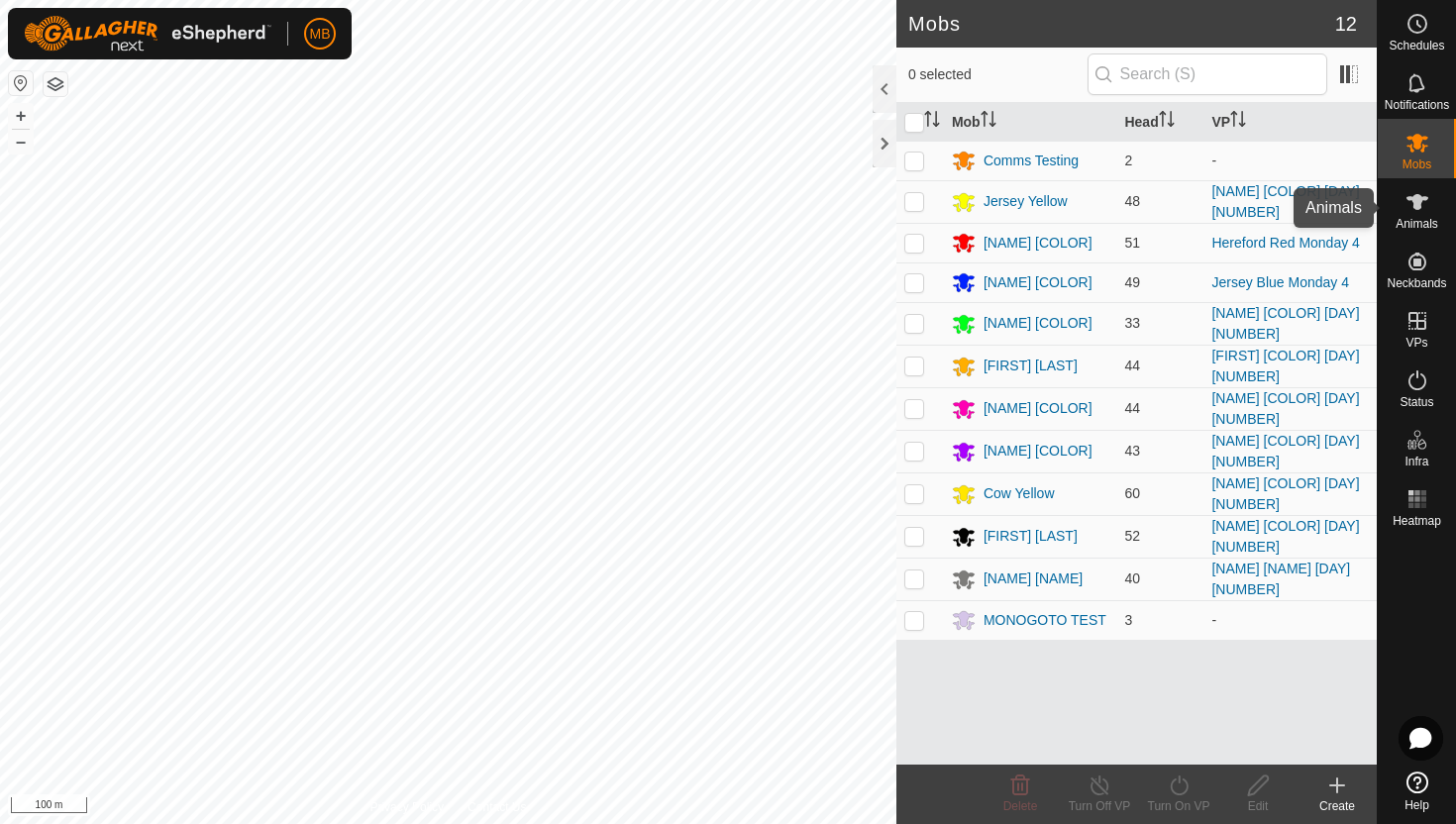 click at bounding box center [1417, 202] 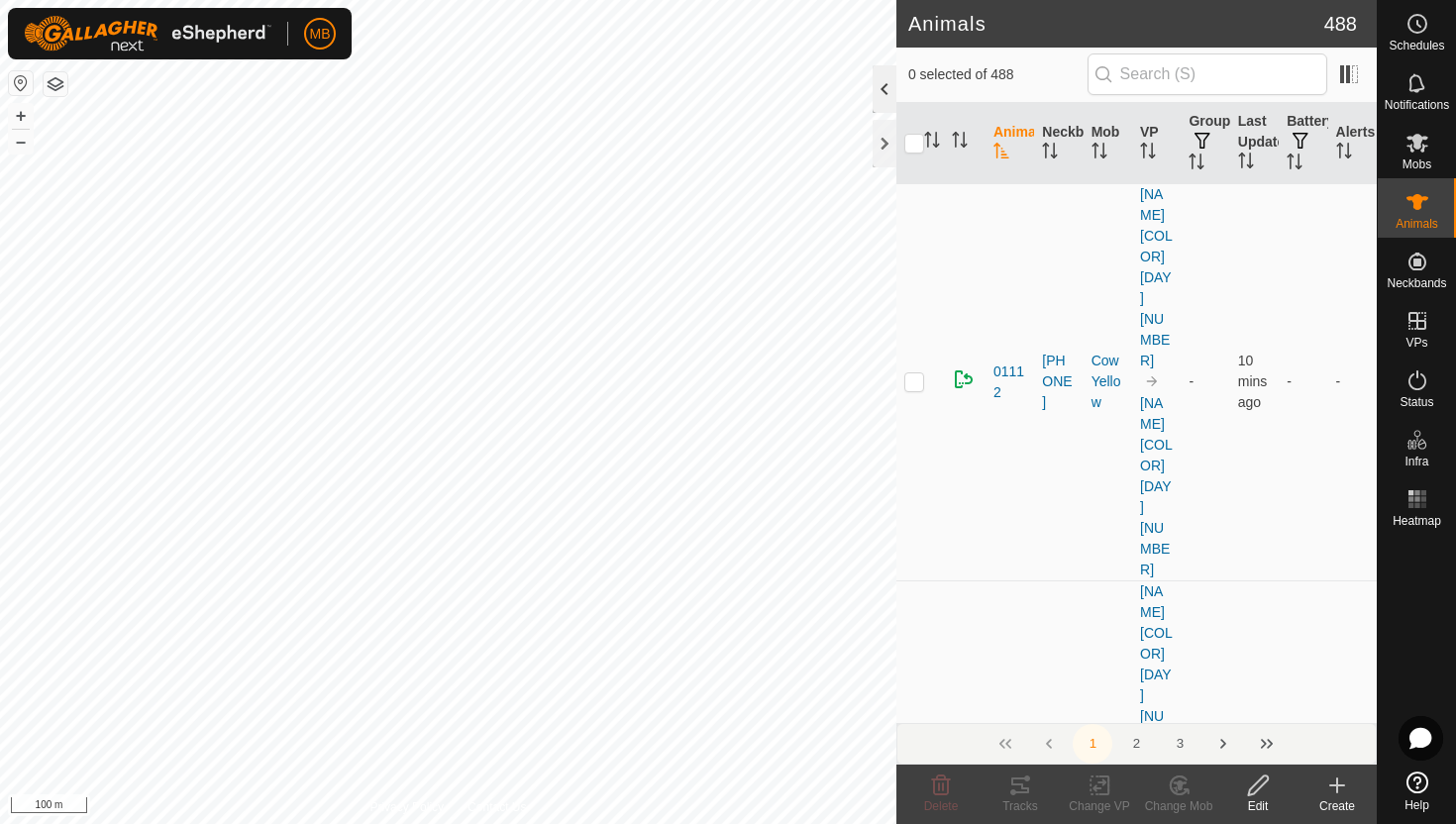 click 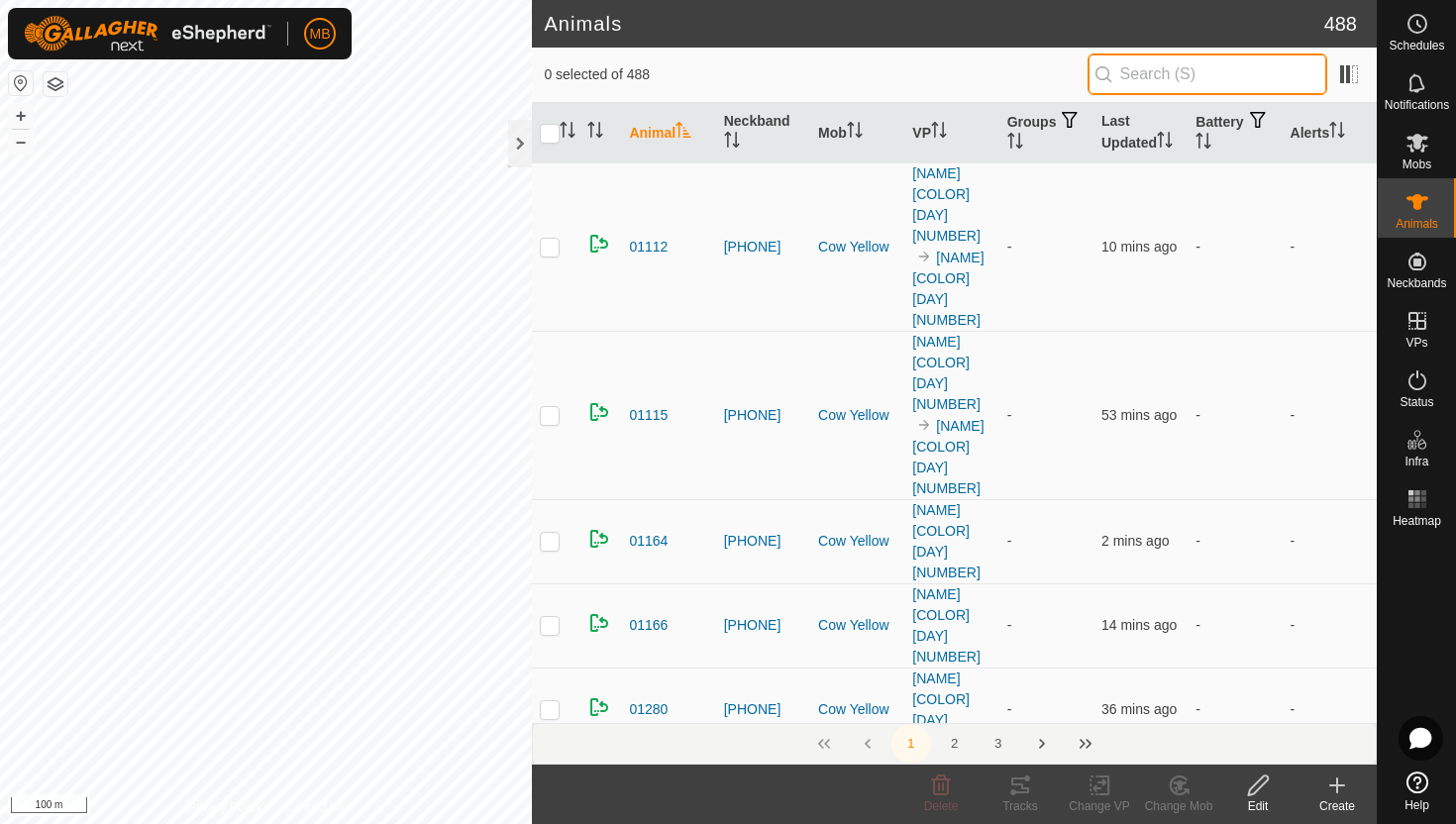 click at bounding box center [1207, 74] 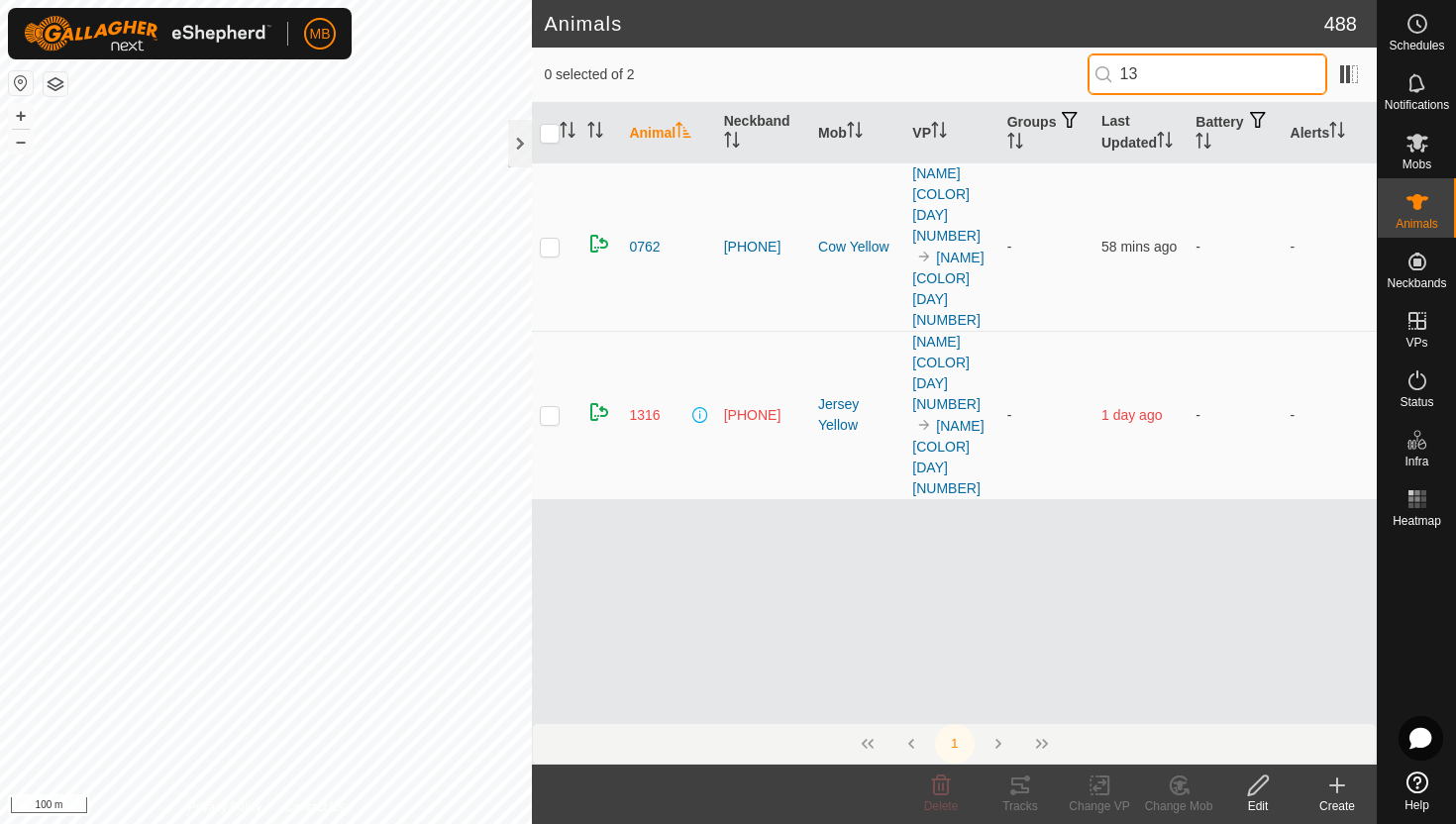 type on "1" 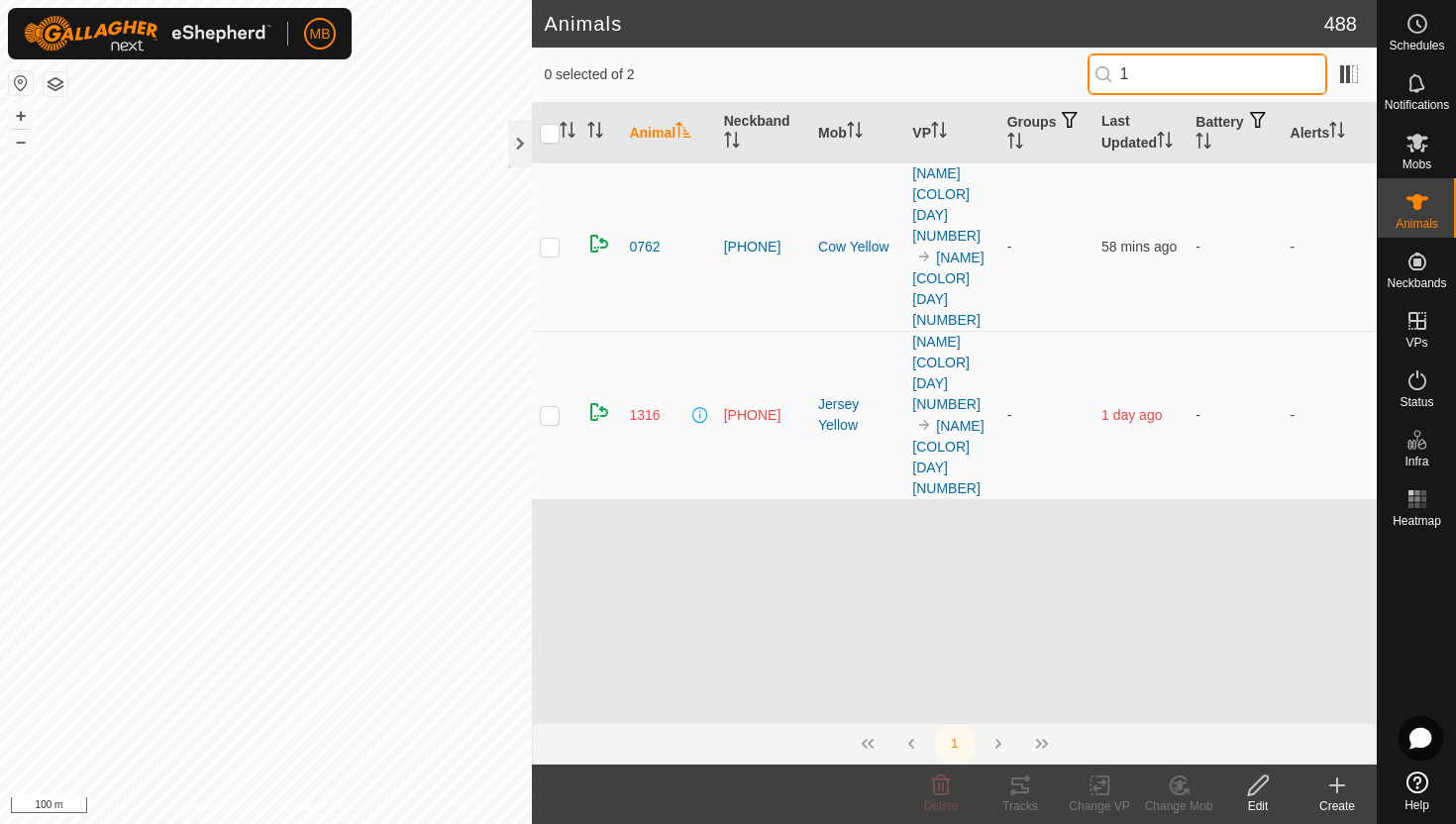 type 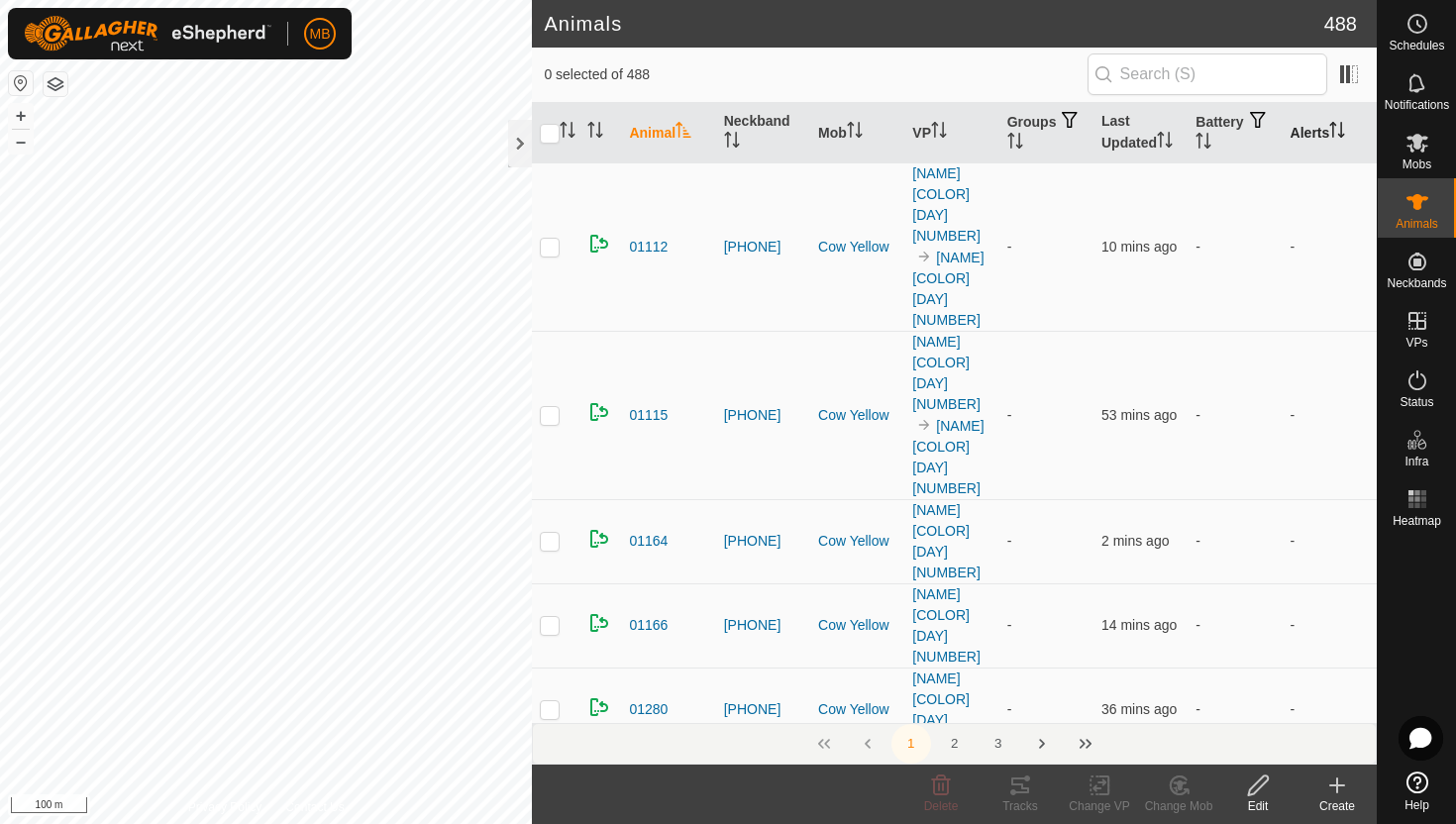 click 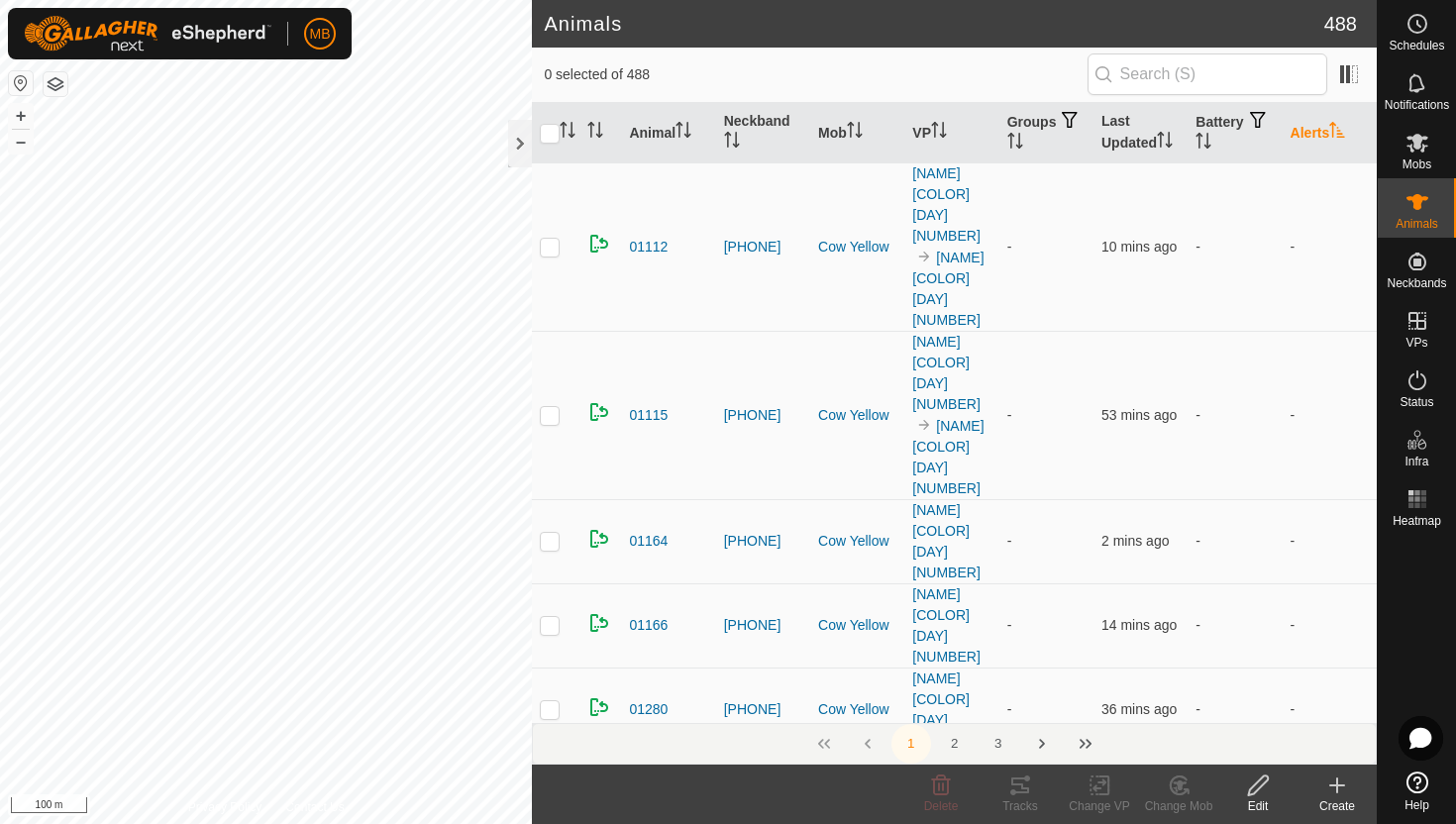 click 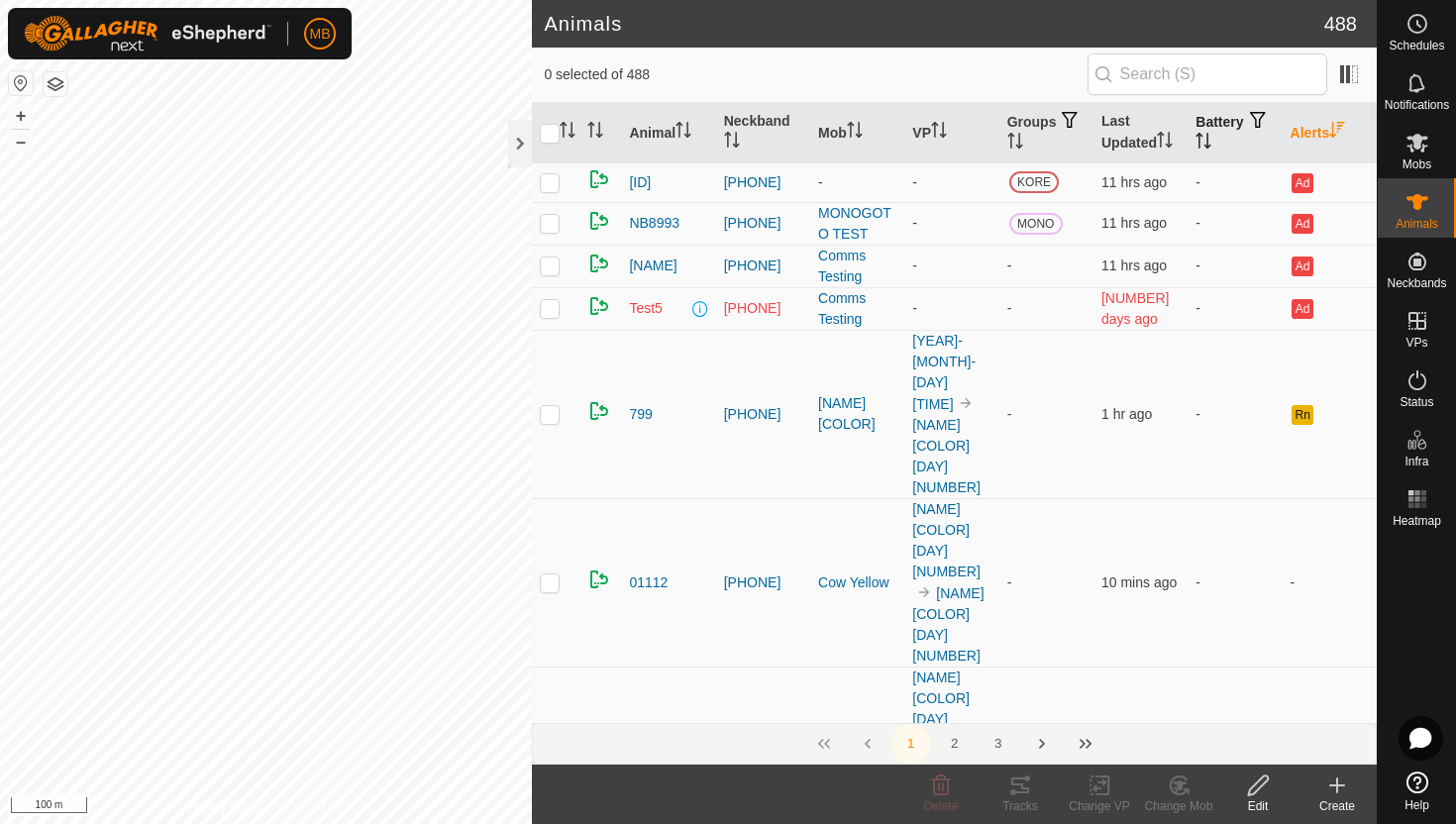 click 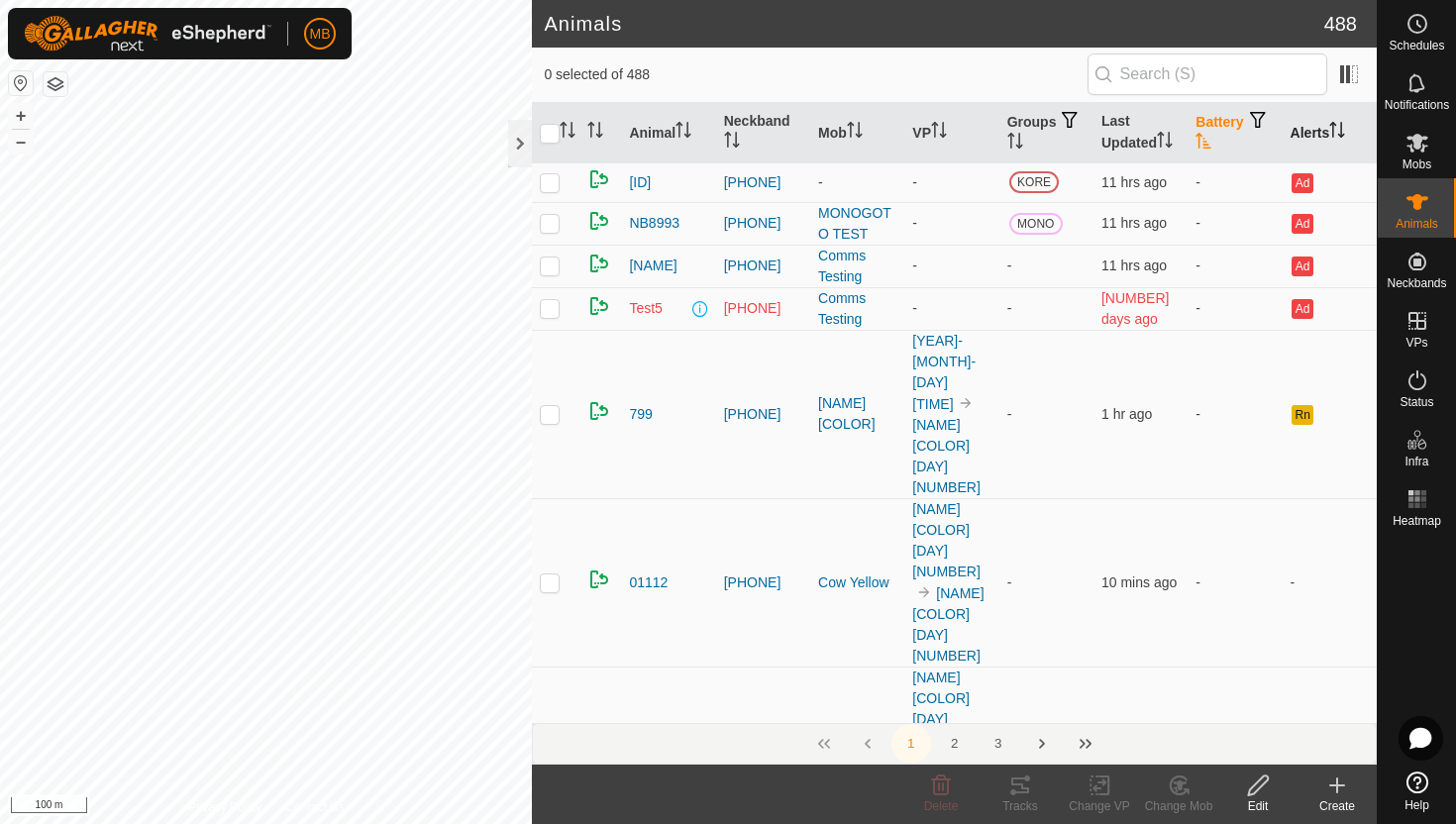 click 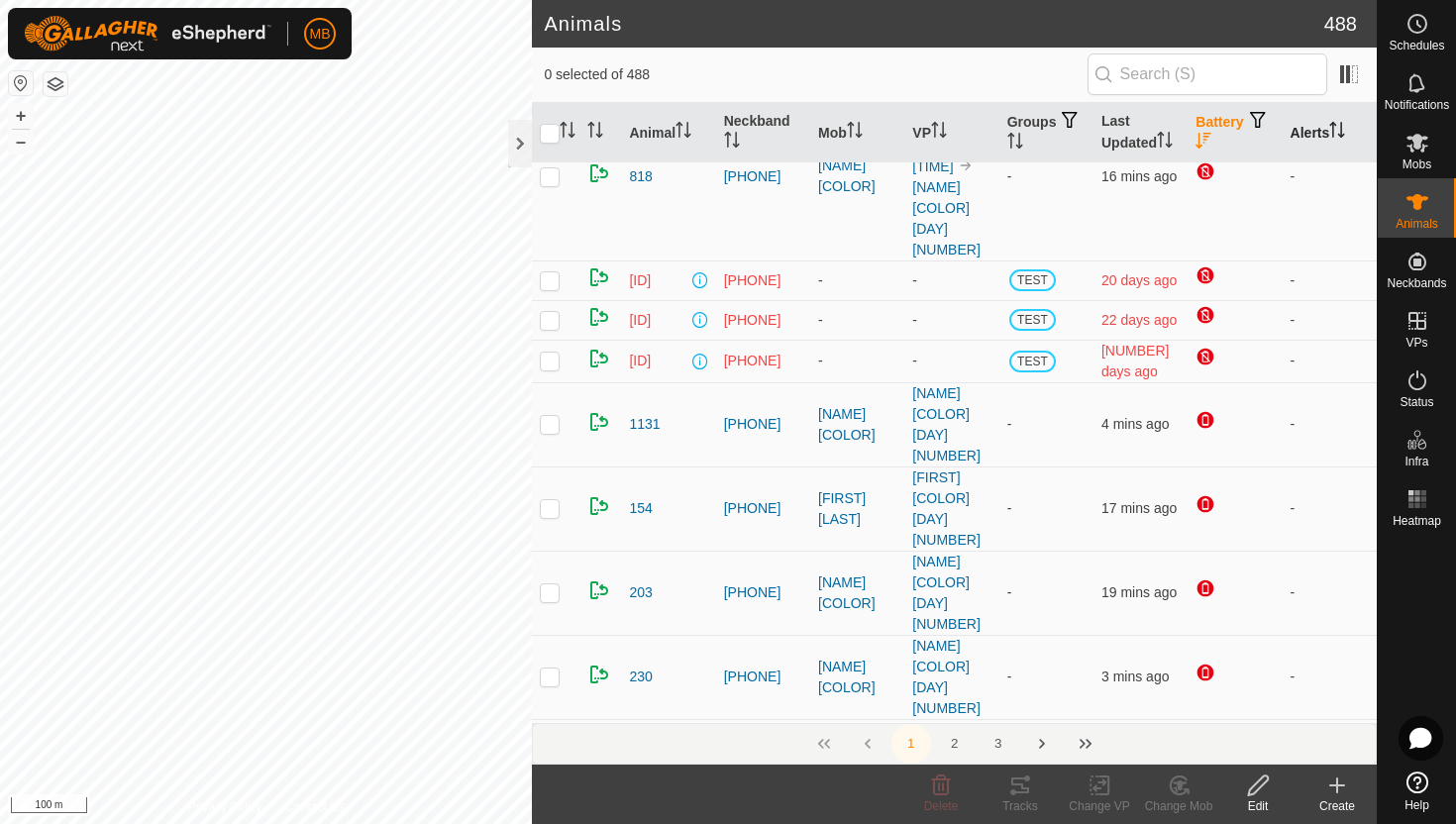 scroll, scrollTop: 118, scrollLeft: 0, axis: vertical 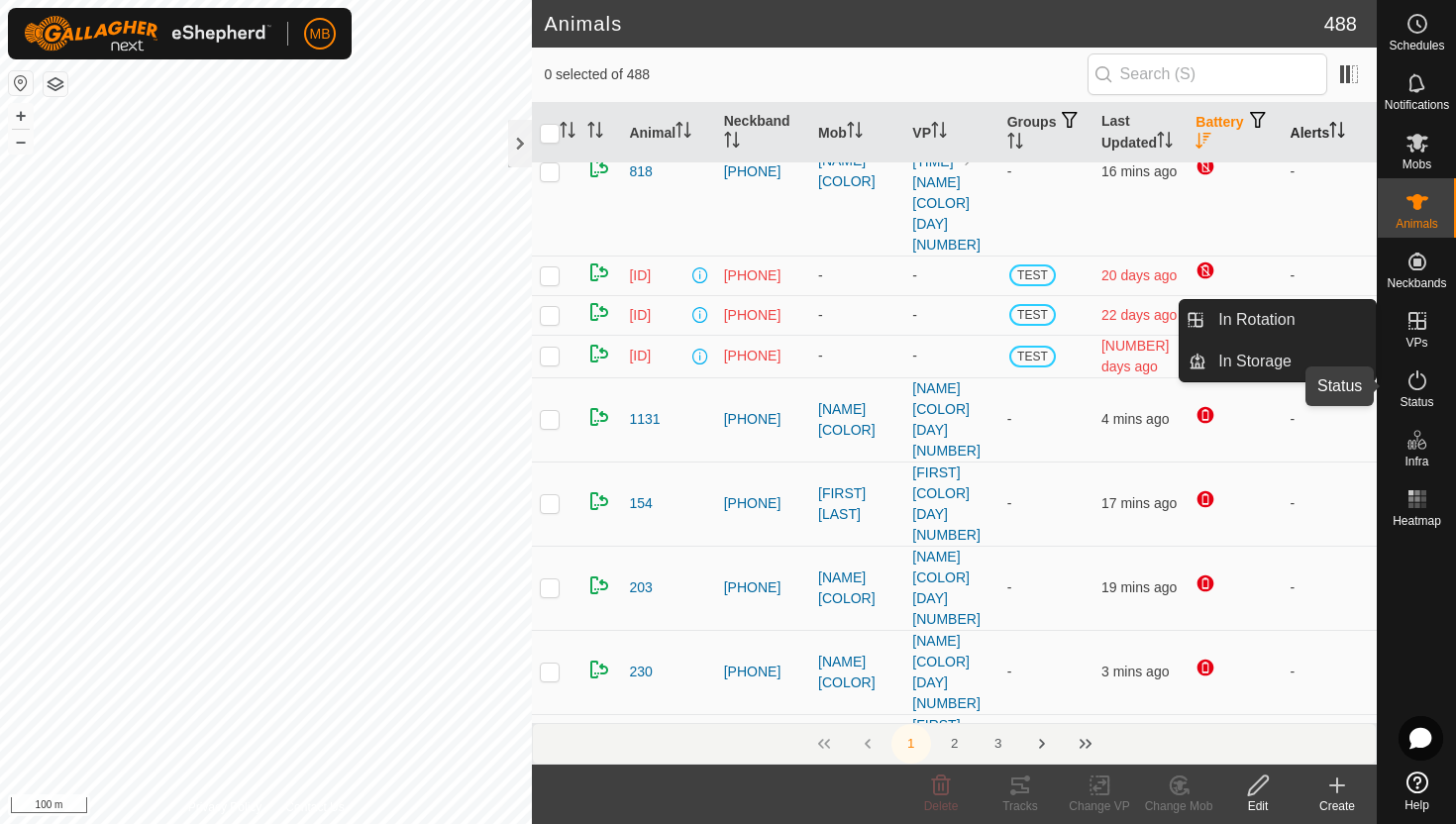 click 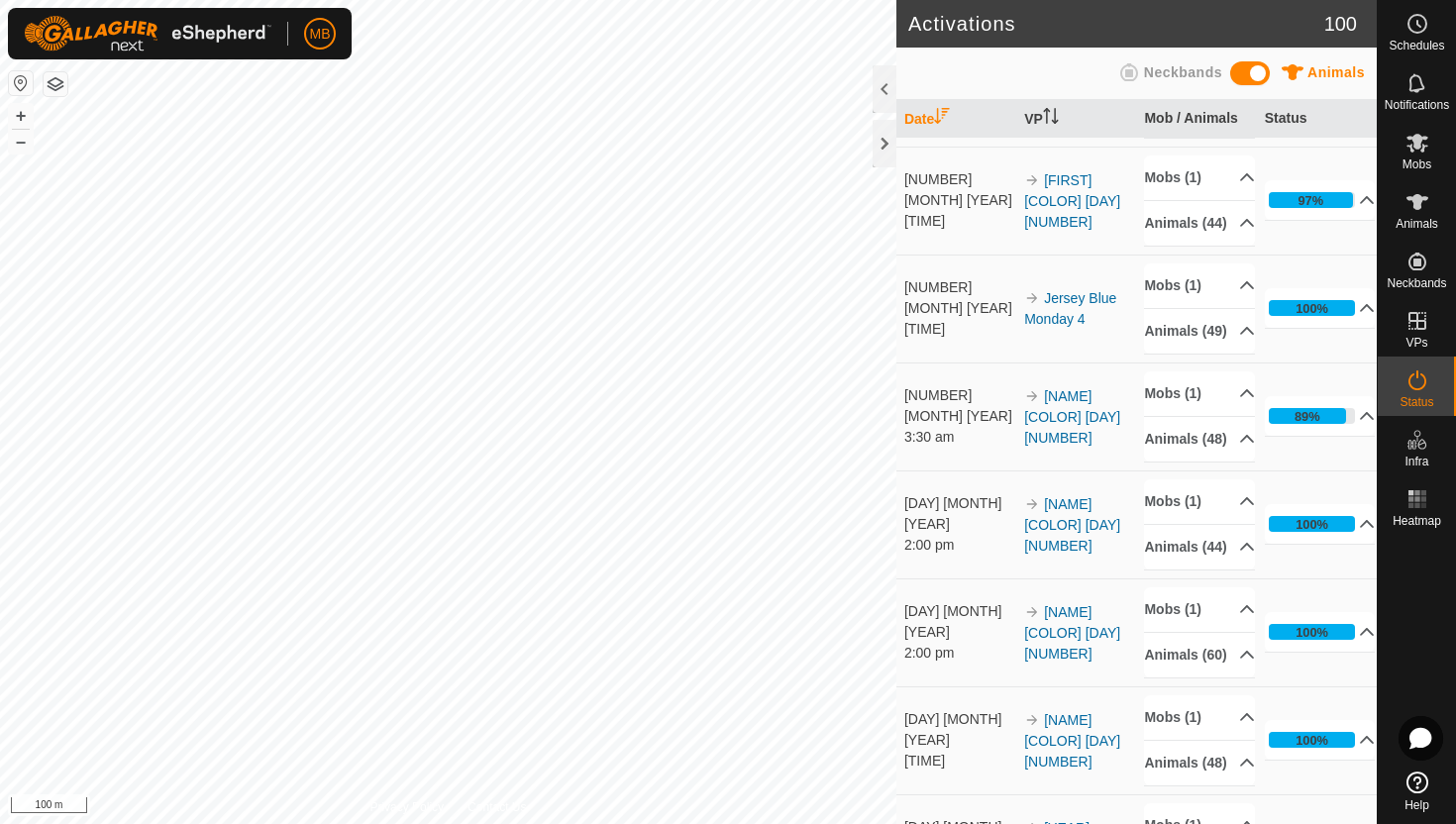 scroll, scrollTop: 734, scrollLeft: 0, axis: vertical 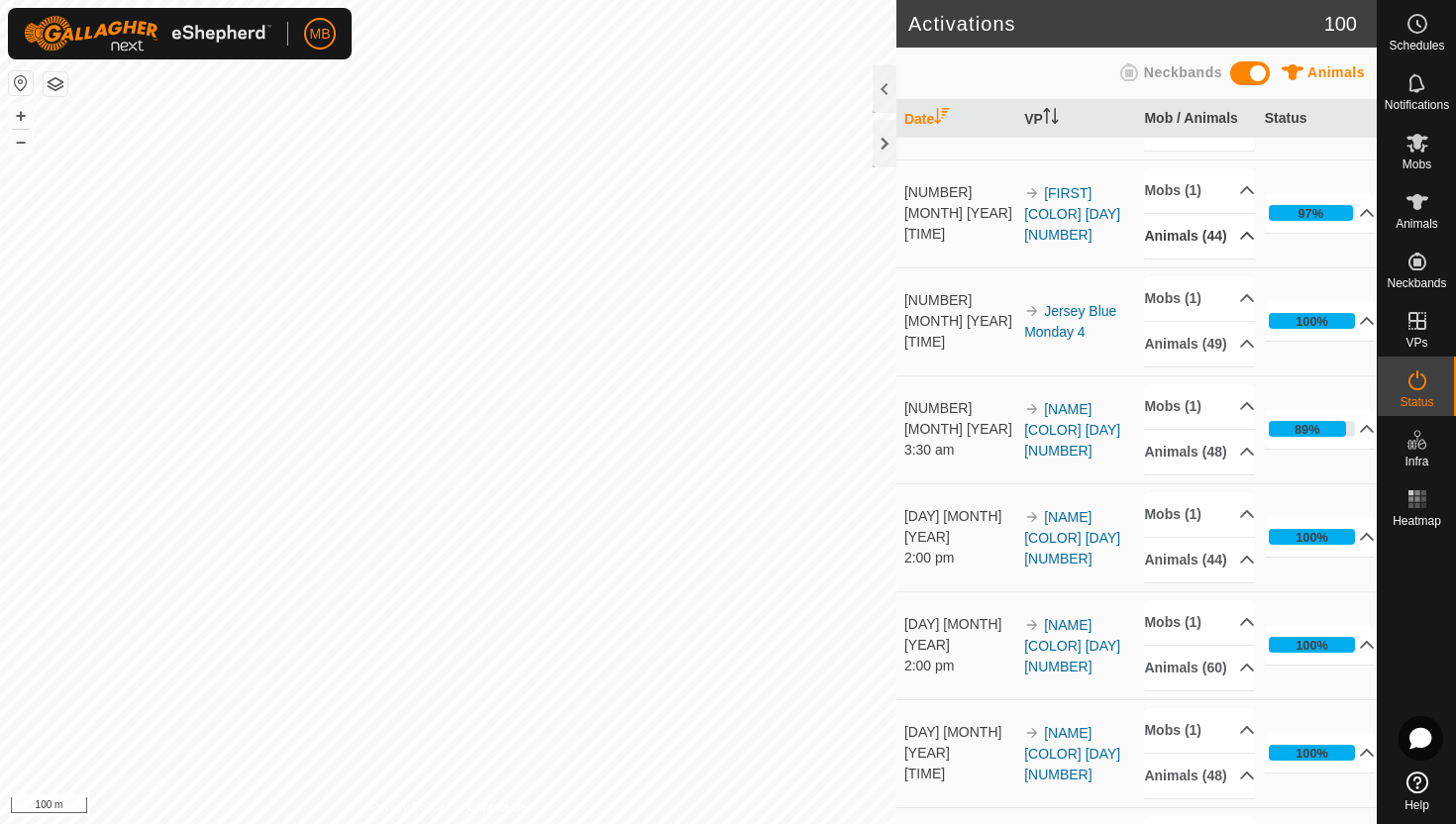 click on "Animals (44)" at bounding box center [1199, 236] 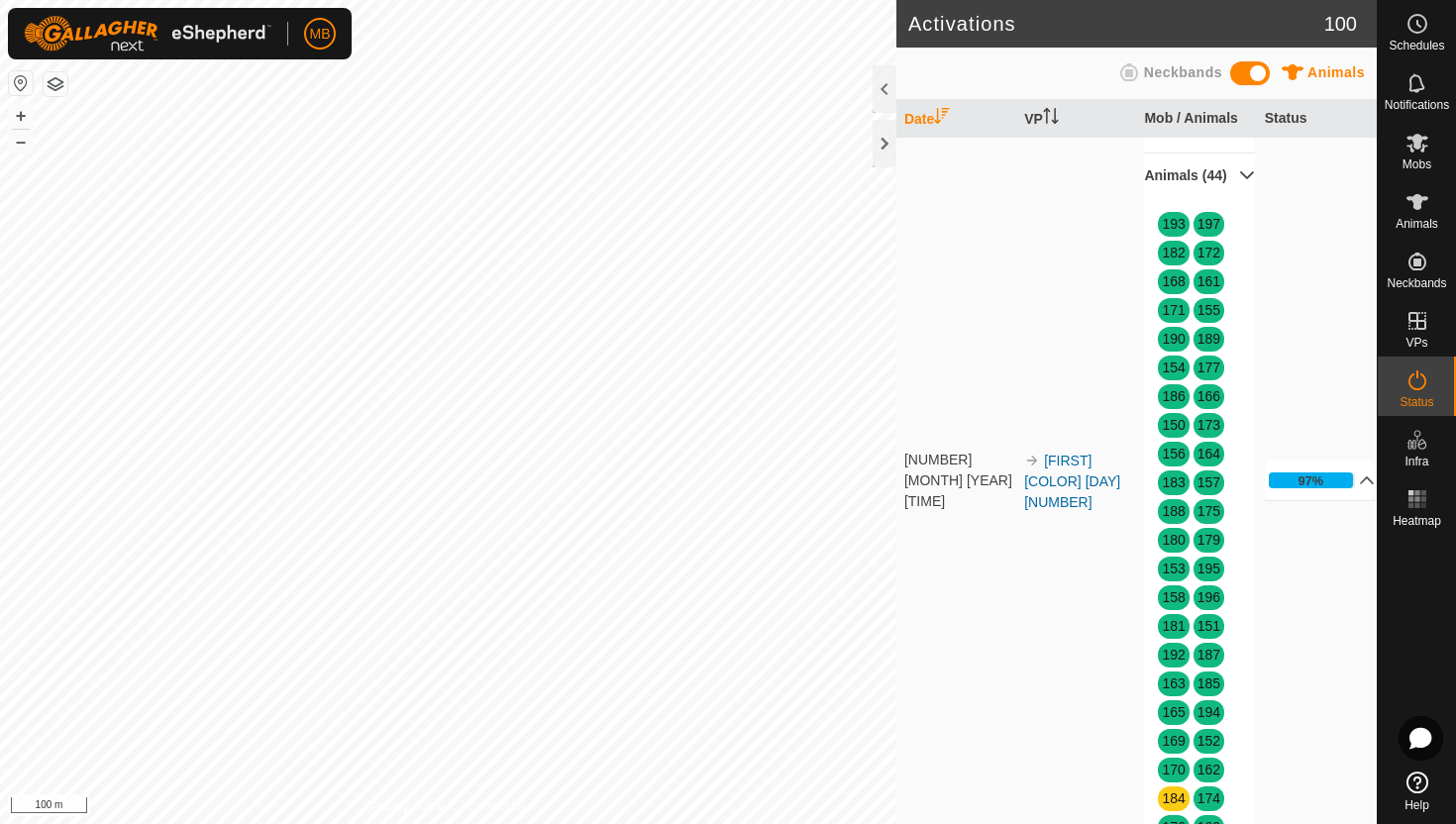 scroll, scrollTop: 782, scrollLeft: 0, axis: vertical 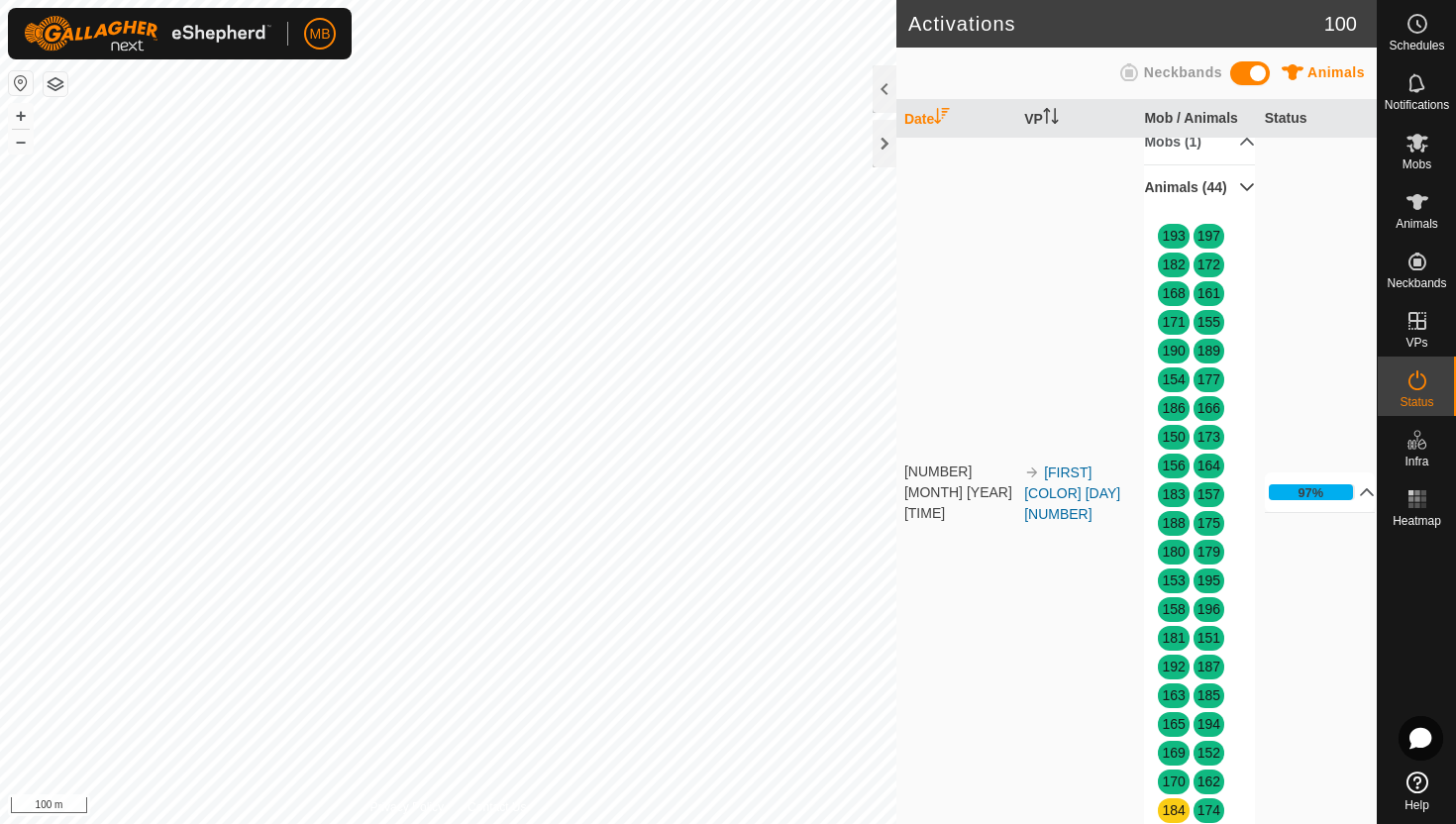 click on "Animals (44)" at bounding box center [1199, 187] 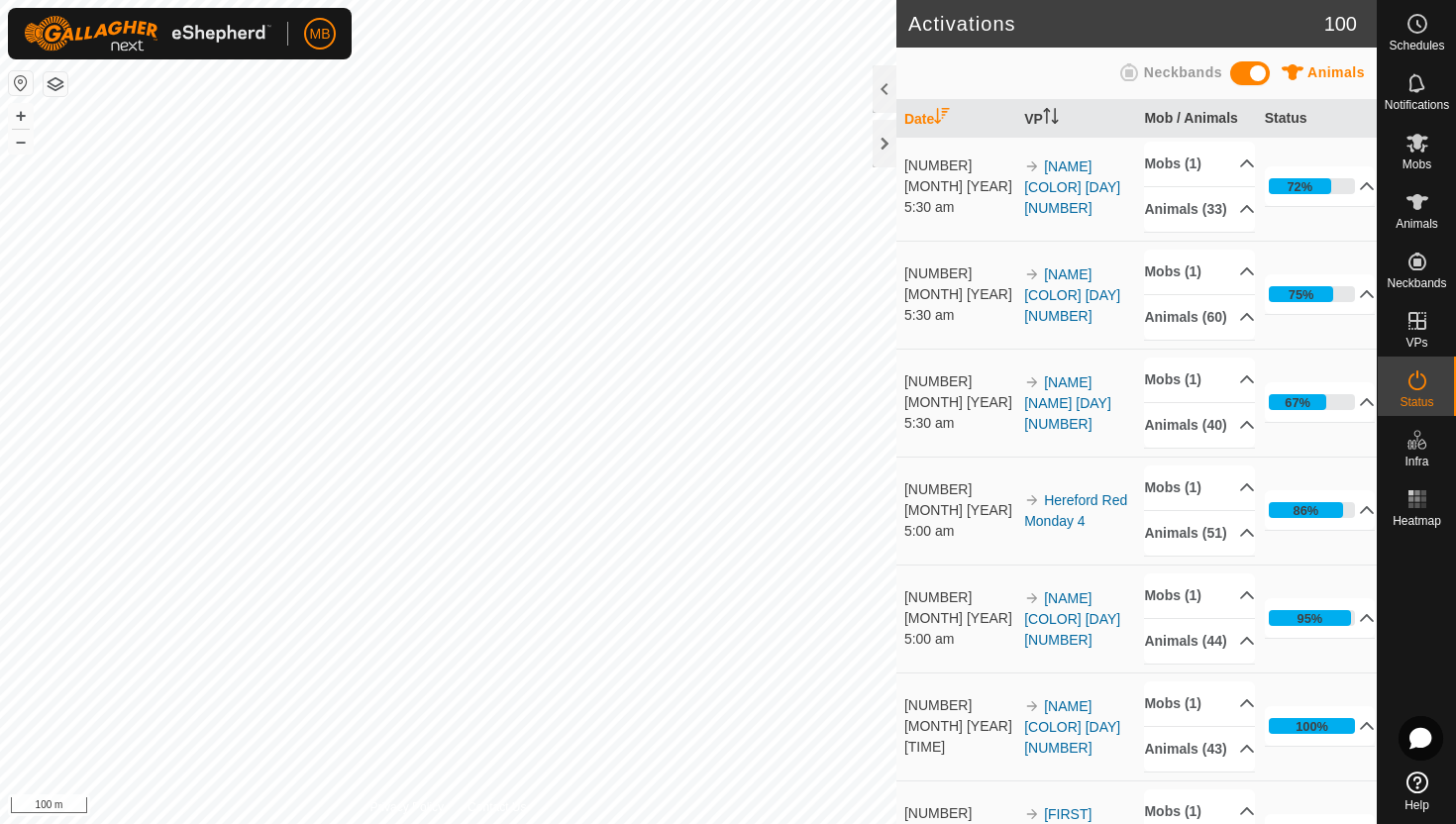 scroll, scrollTop: 0, scrollLeft: 0, axis: both 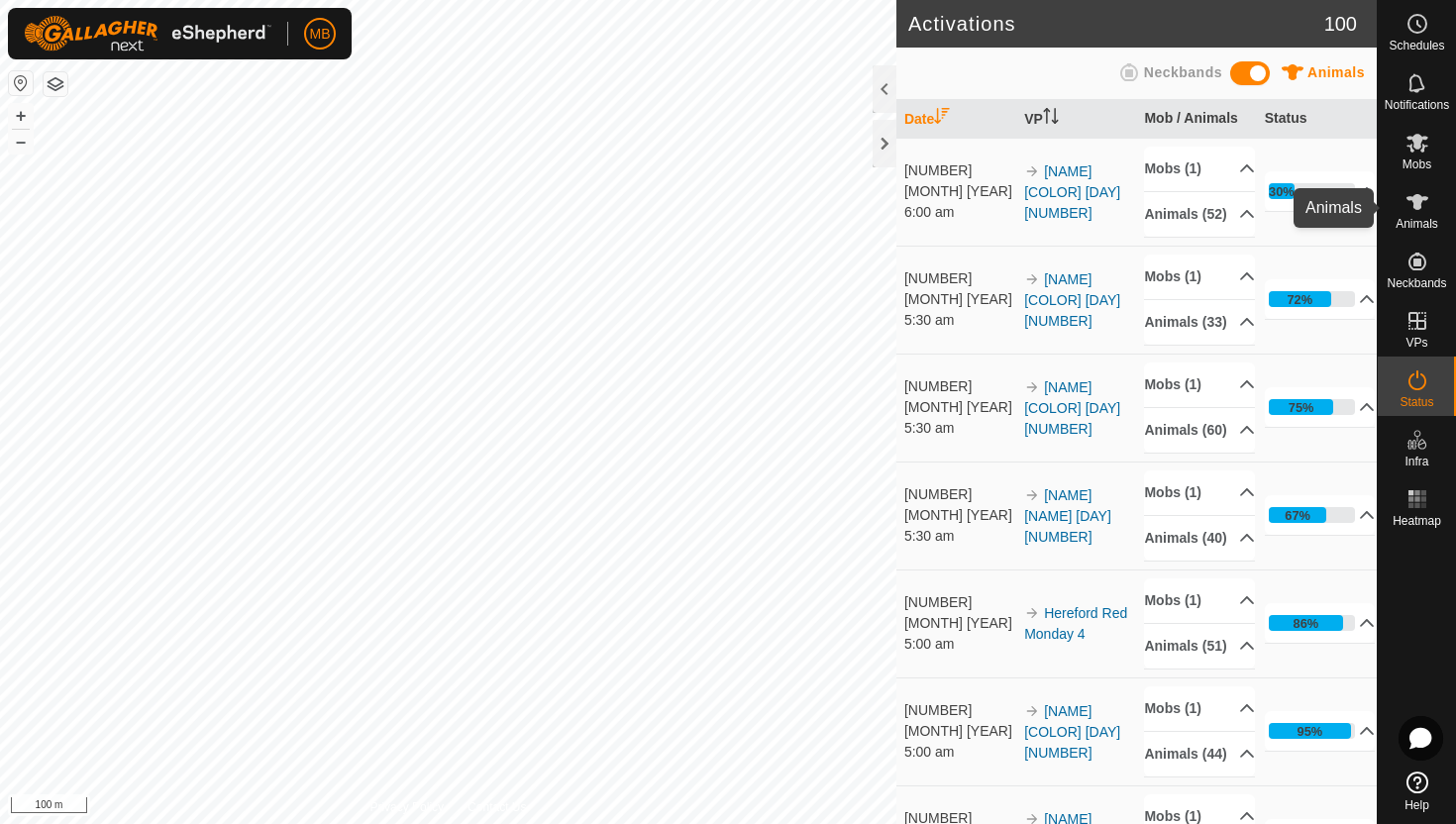 click 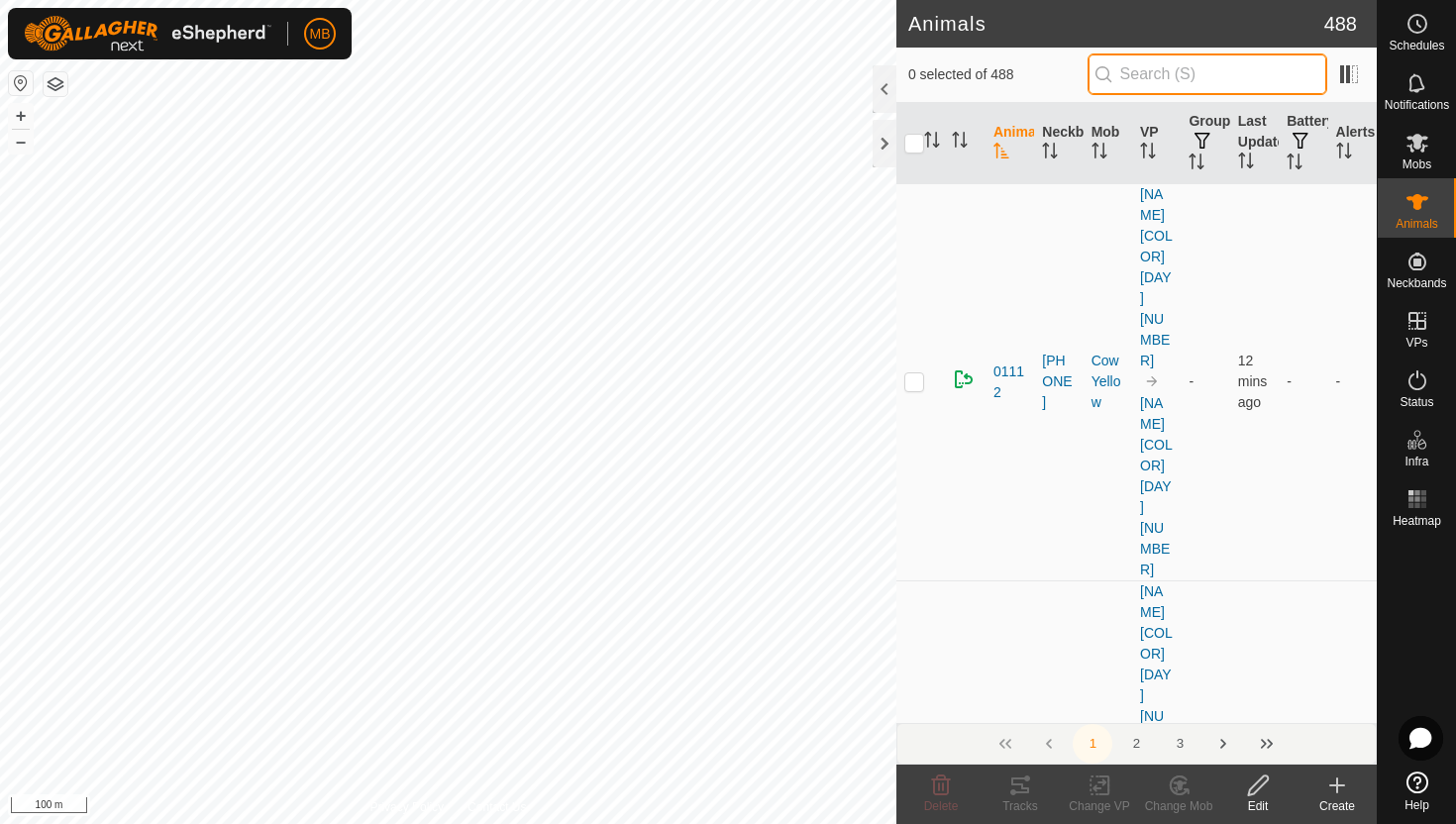 click at bounding box center (1207, 74) 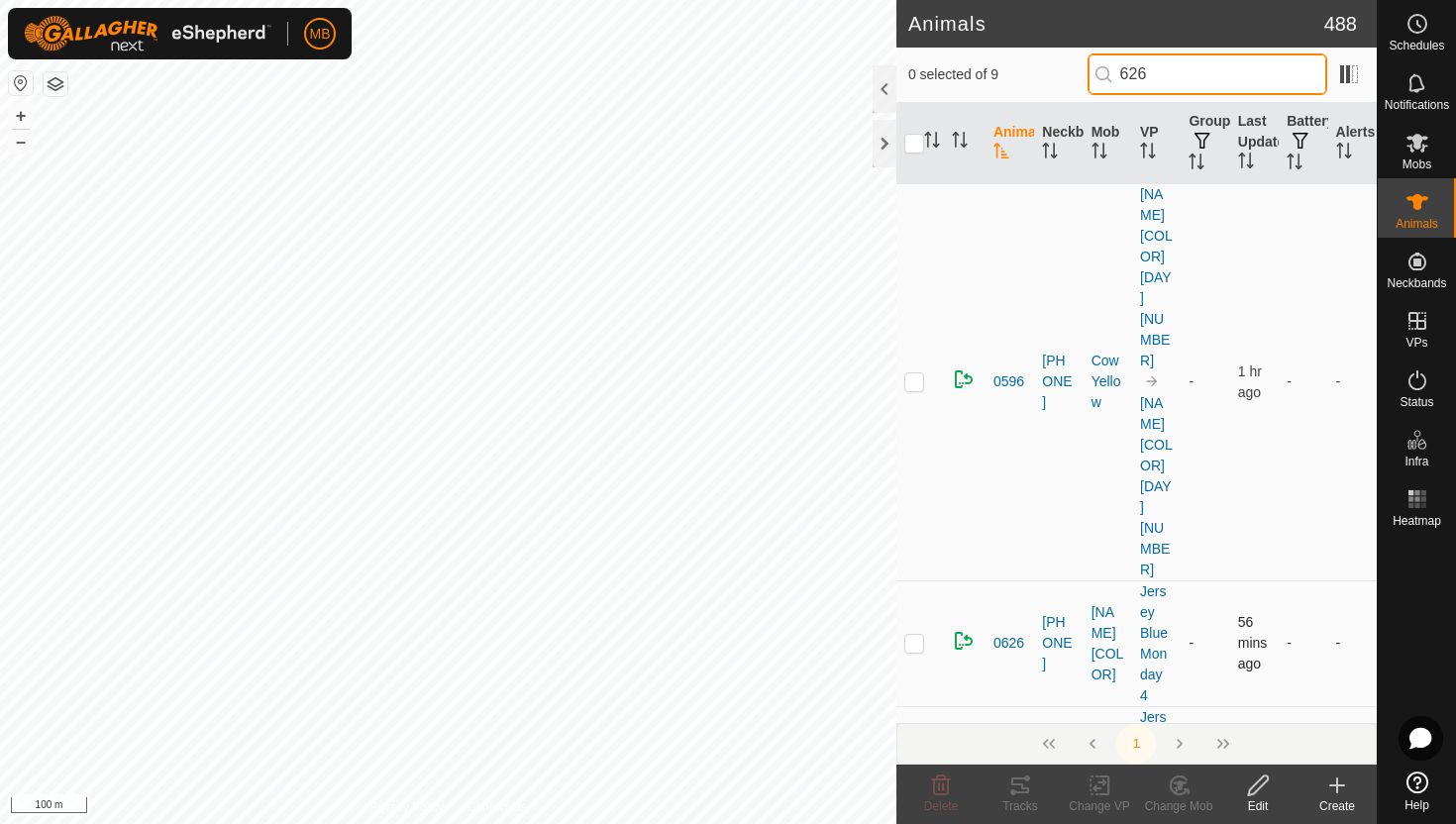 type on "626" 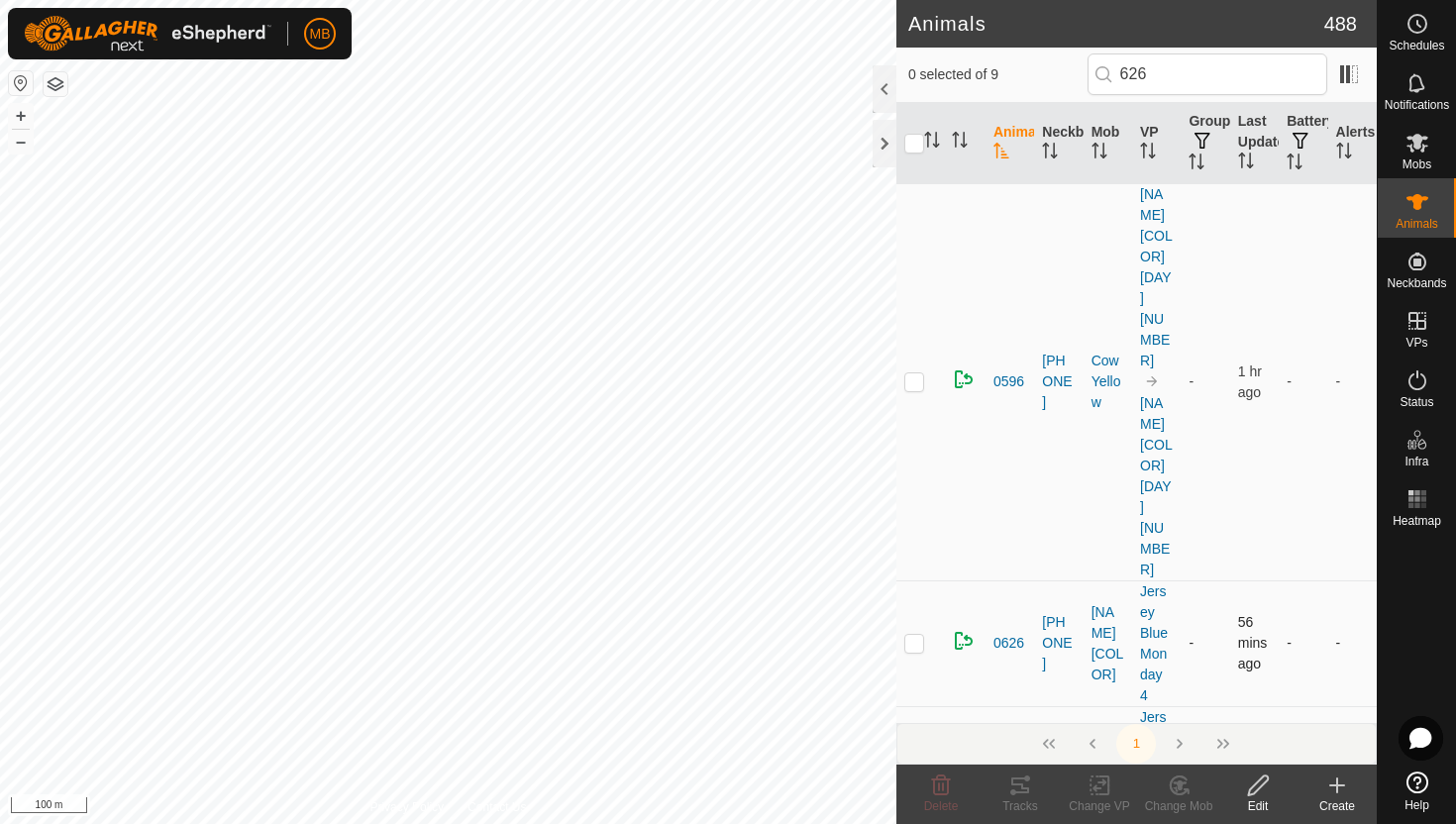 click at bounding box center (914, 643) 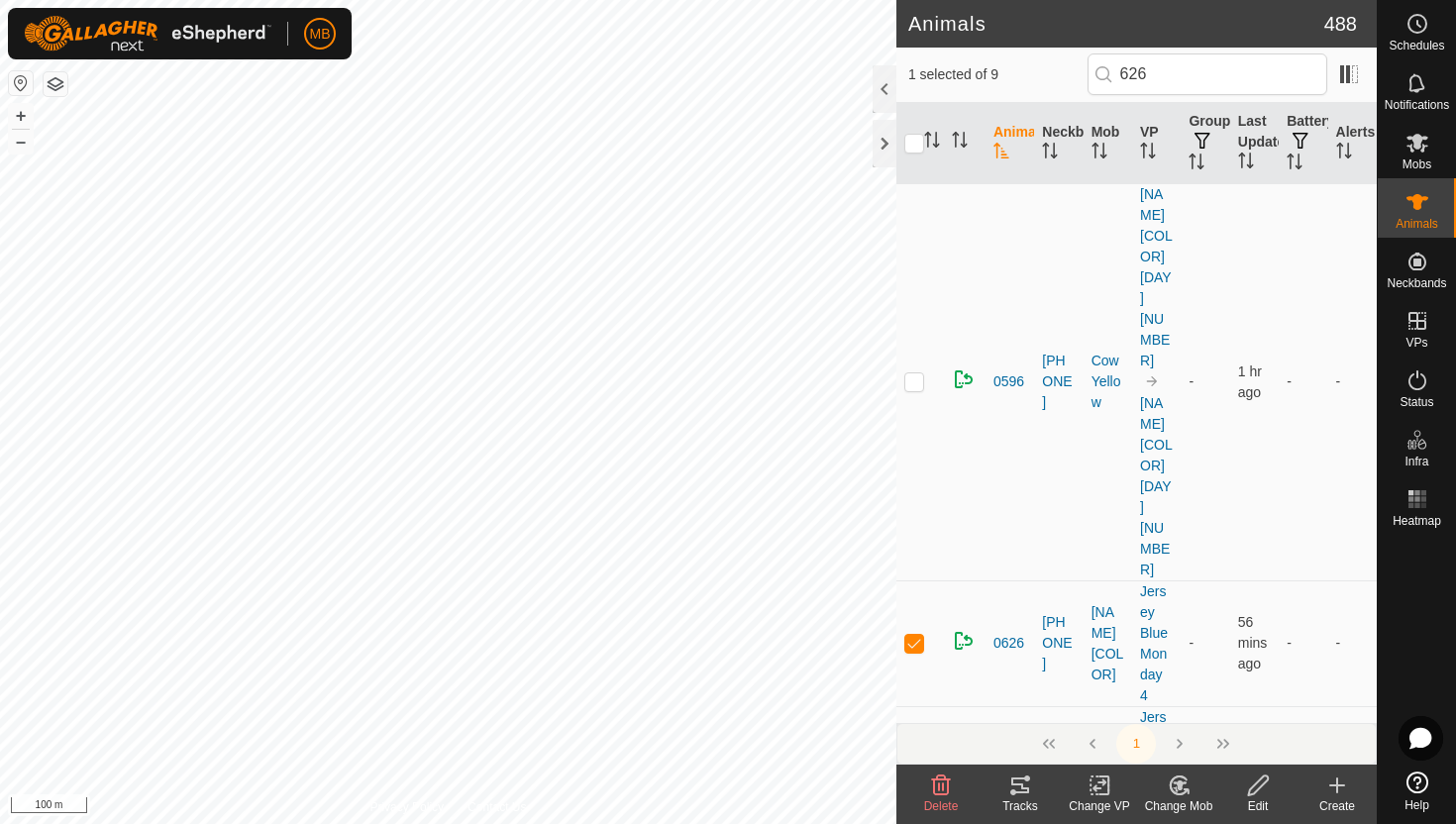 click 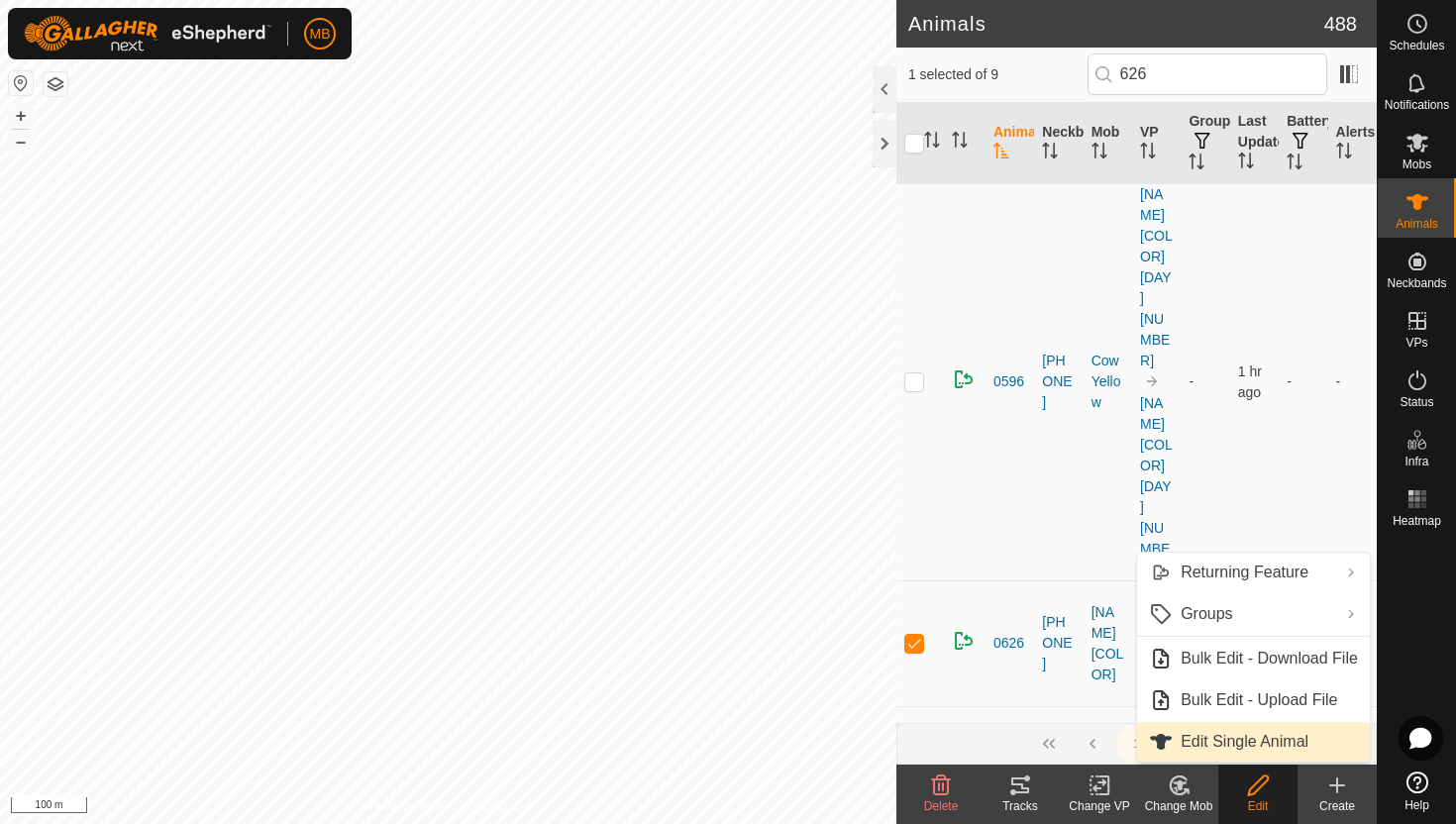click on "Edit Single Animal" at bounding box center [1253, 742] 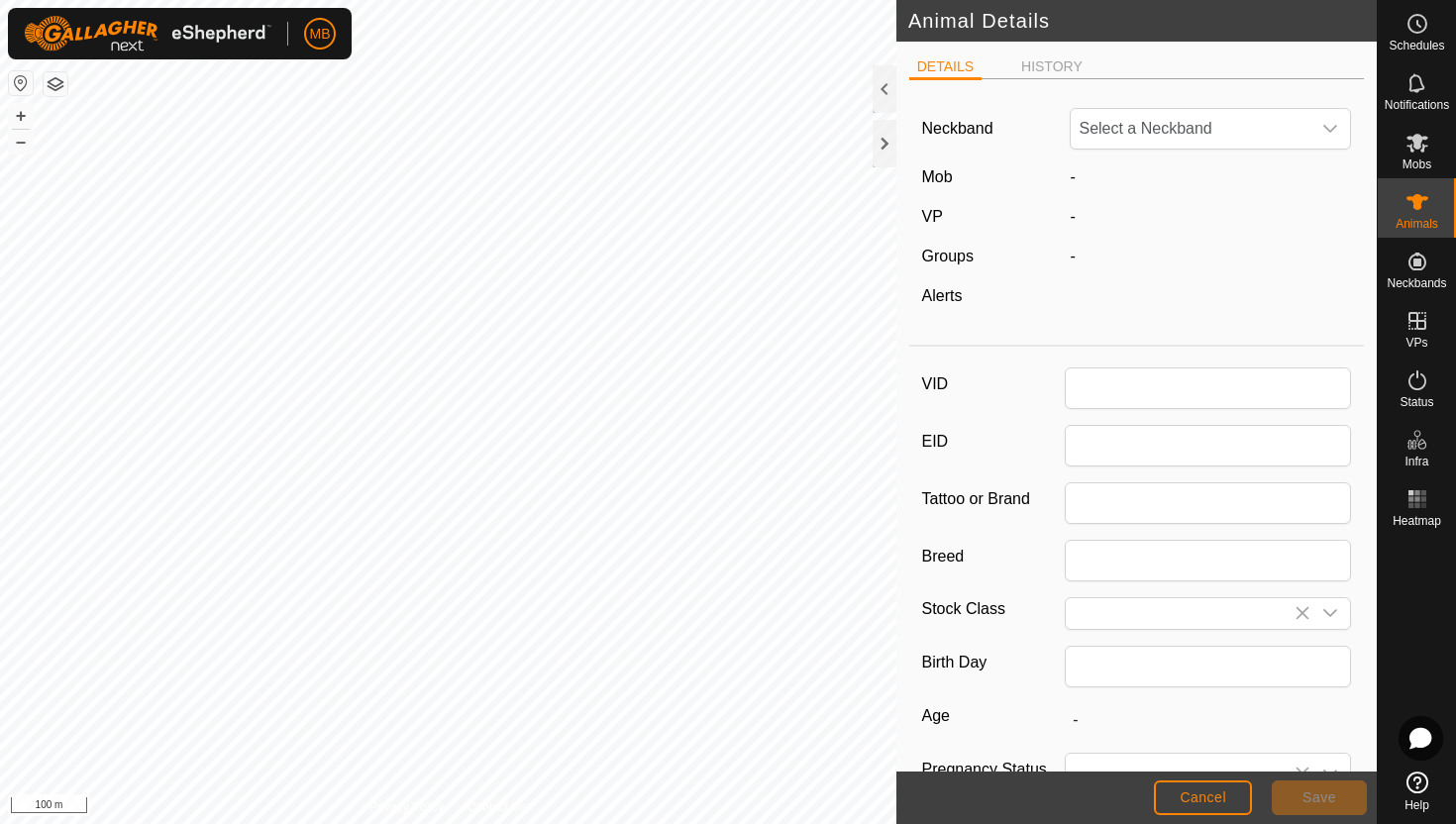 type on "0626" 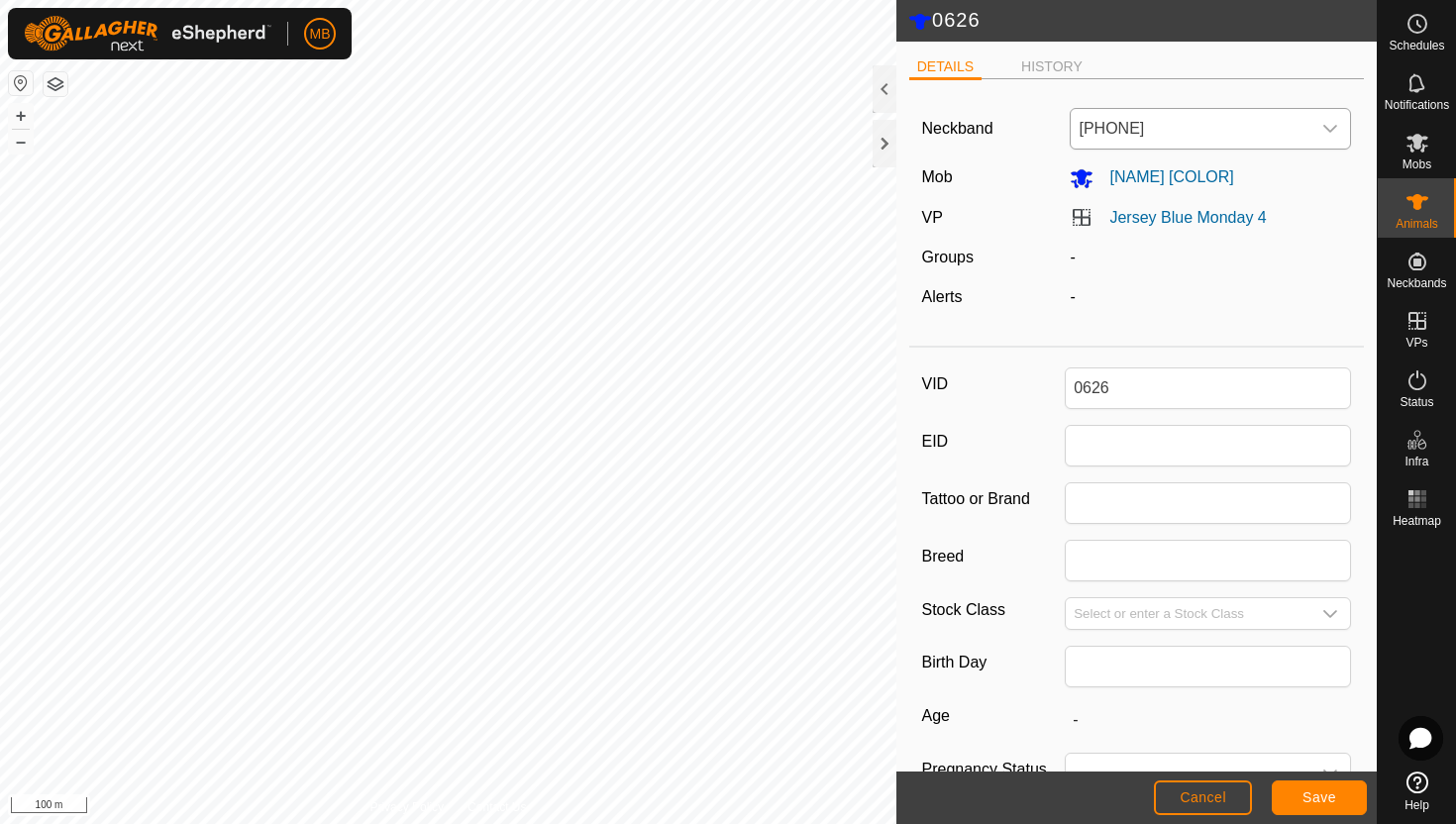 click at bounding box center (1330, 129) 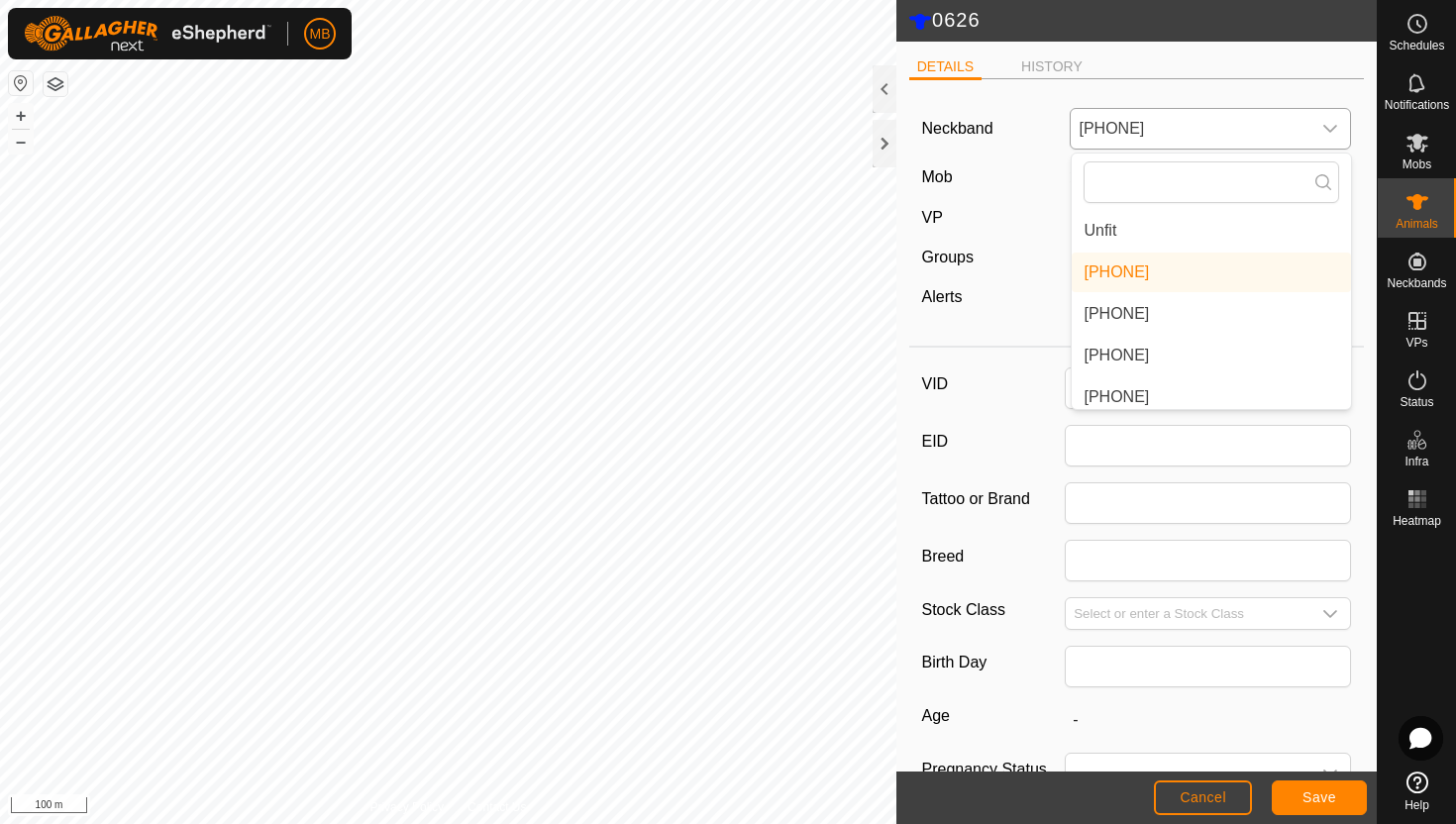 click on "Unfit" at bounding box center (1211, 231) 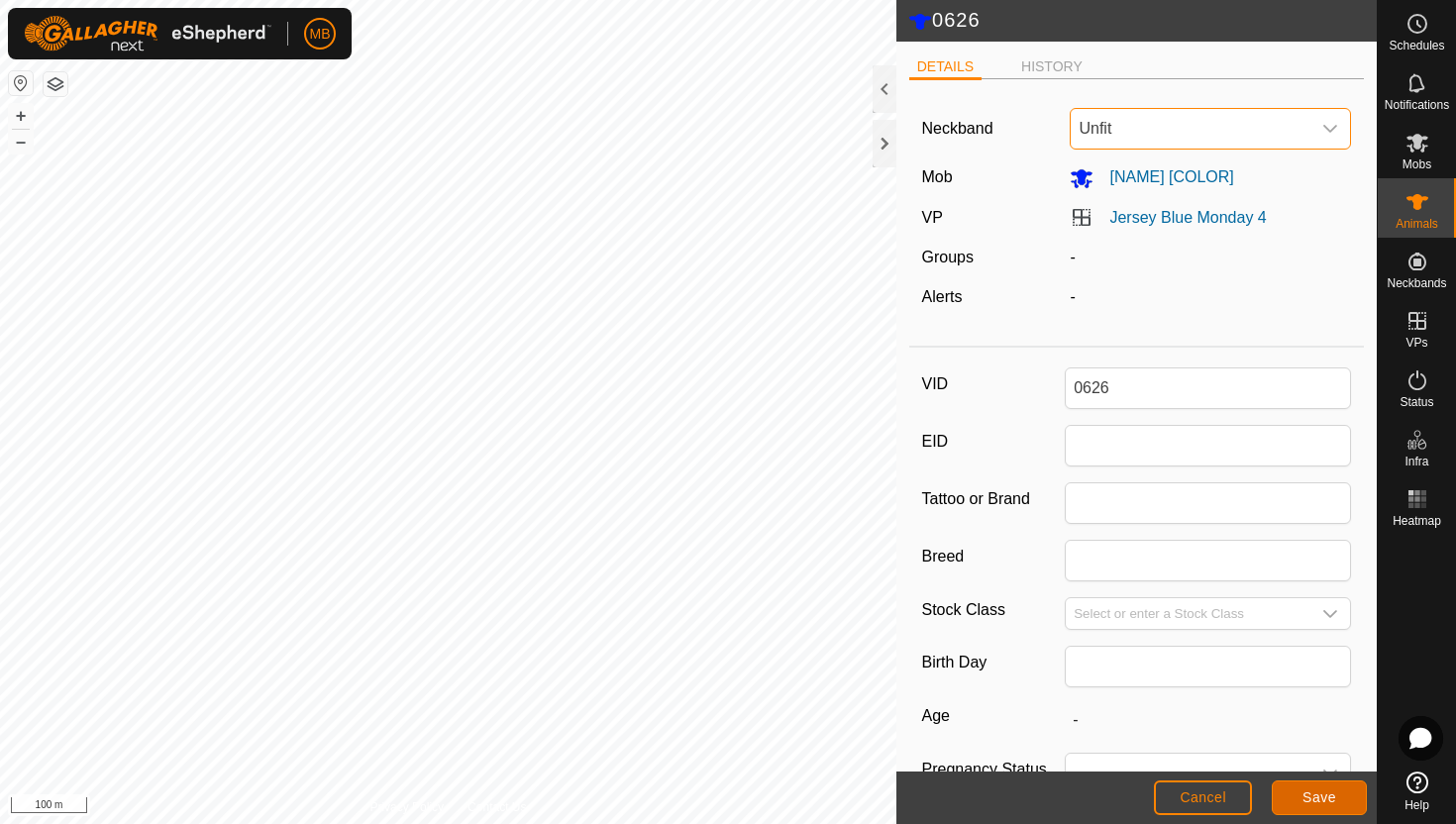 click on "Save" 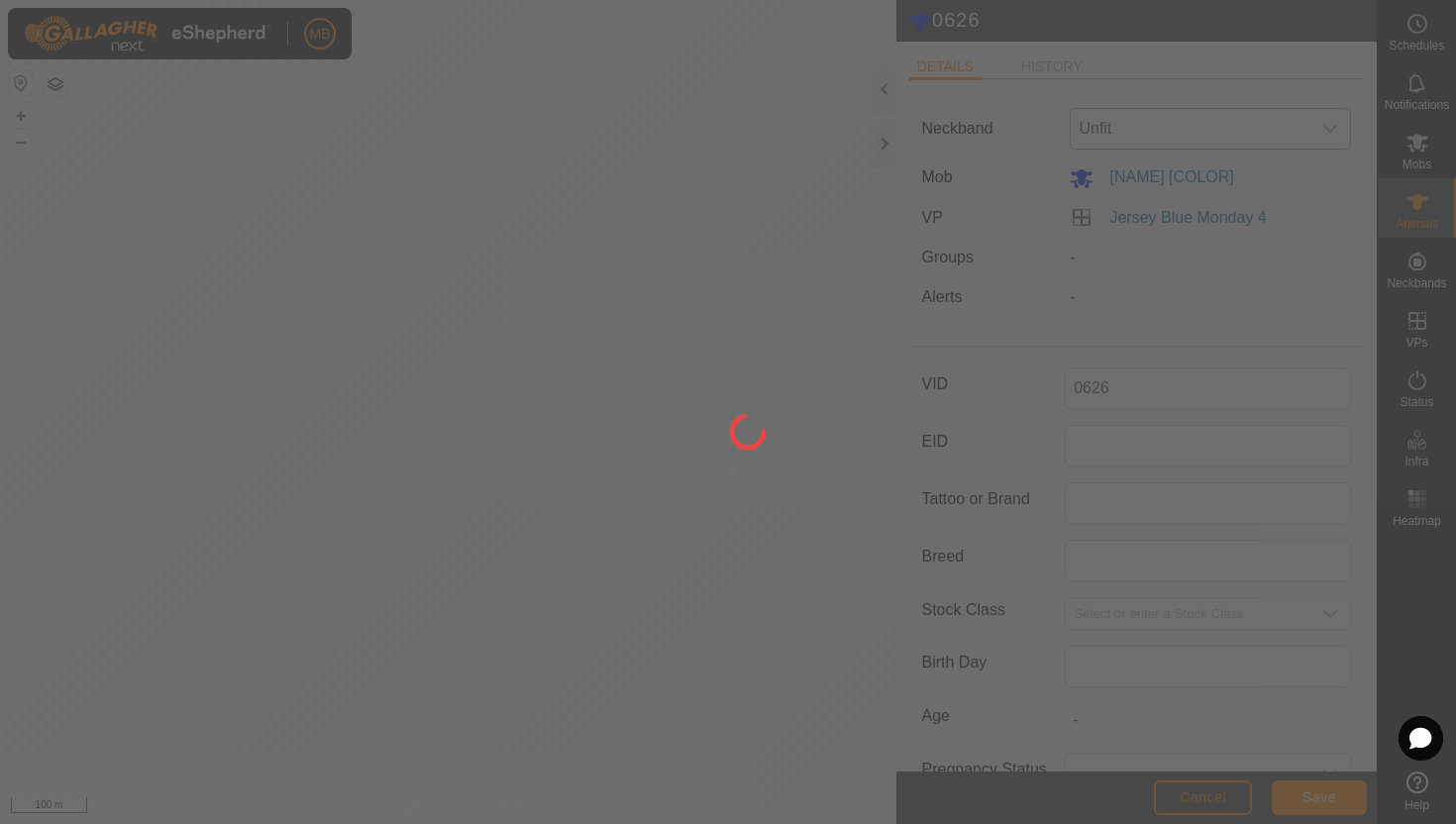 type on "-" 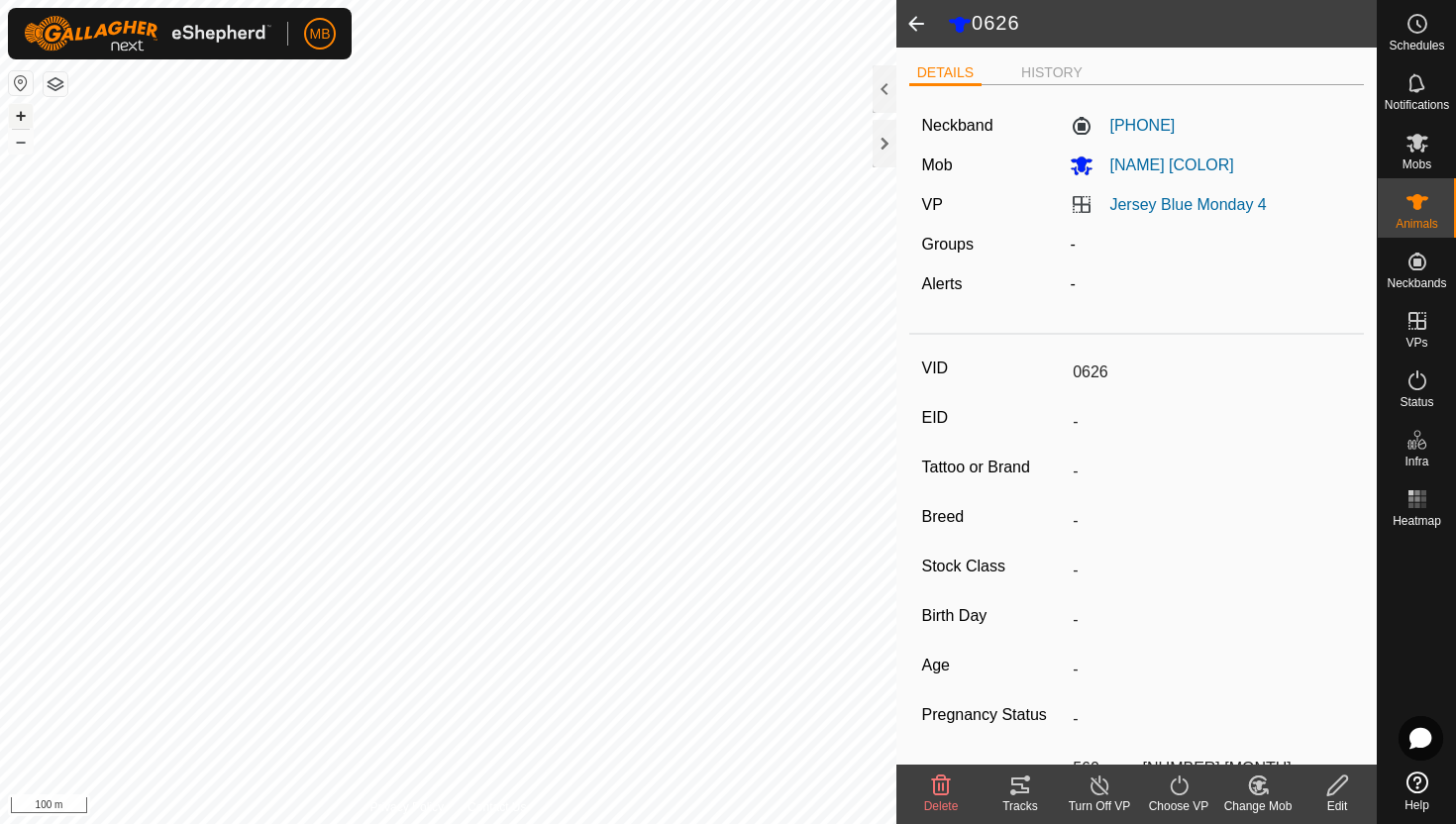 click on "+" at bounding box center [21, 116] 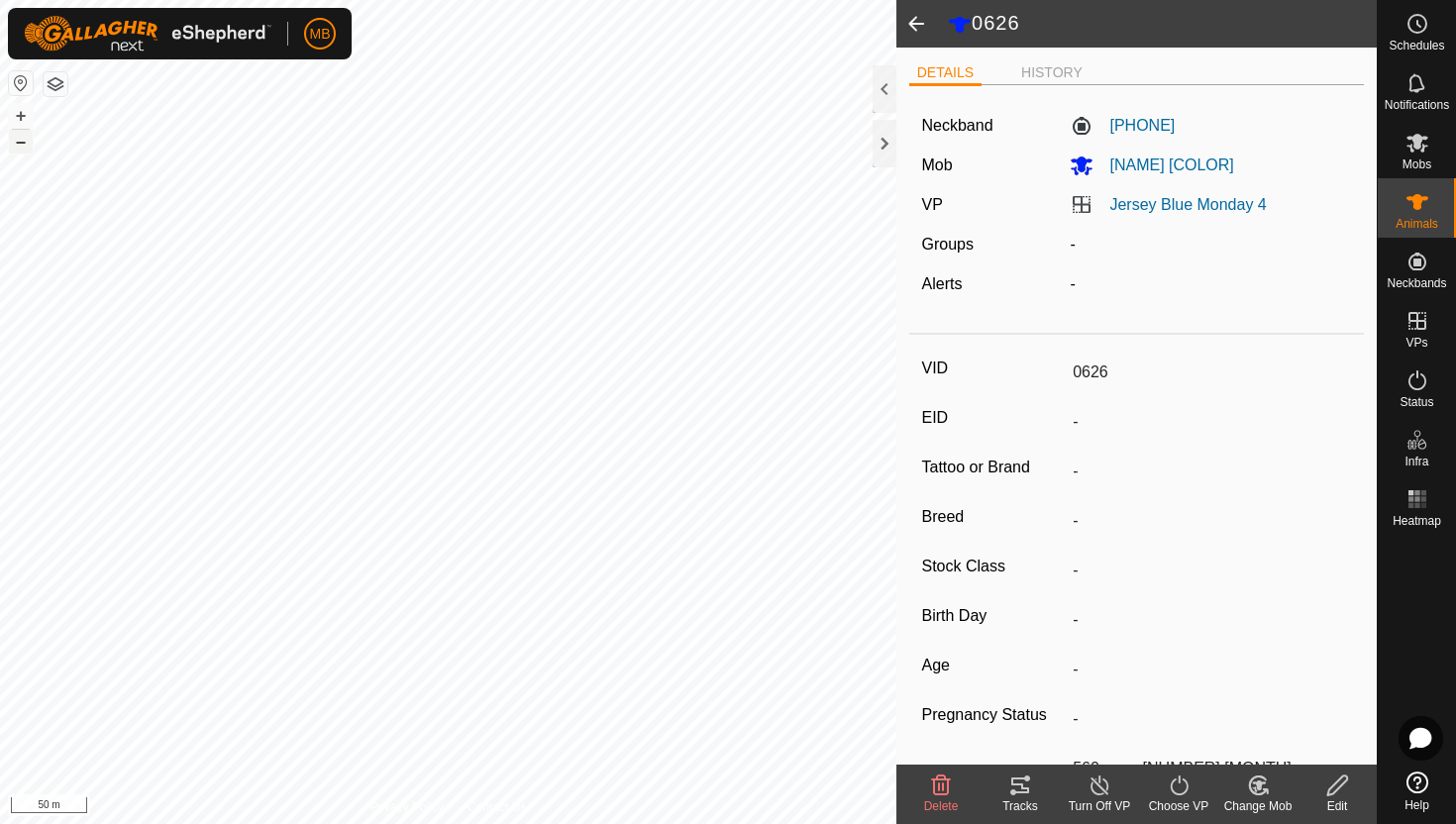 click on "–" at bounding box center (21, 142) 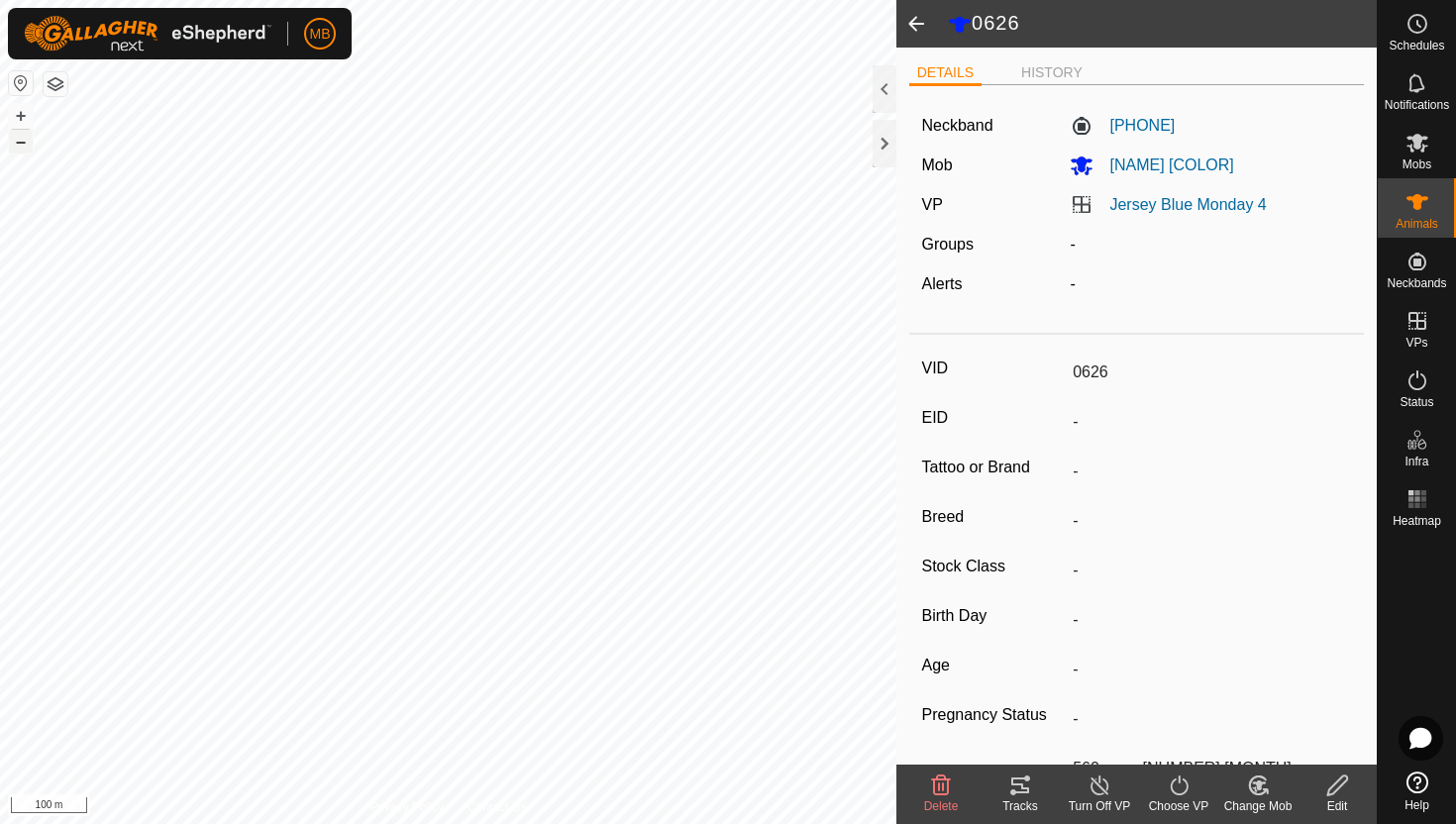 click on "–" at bounding box center (21, 142) 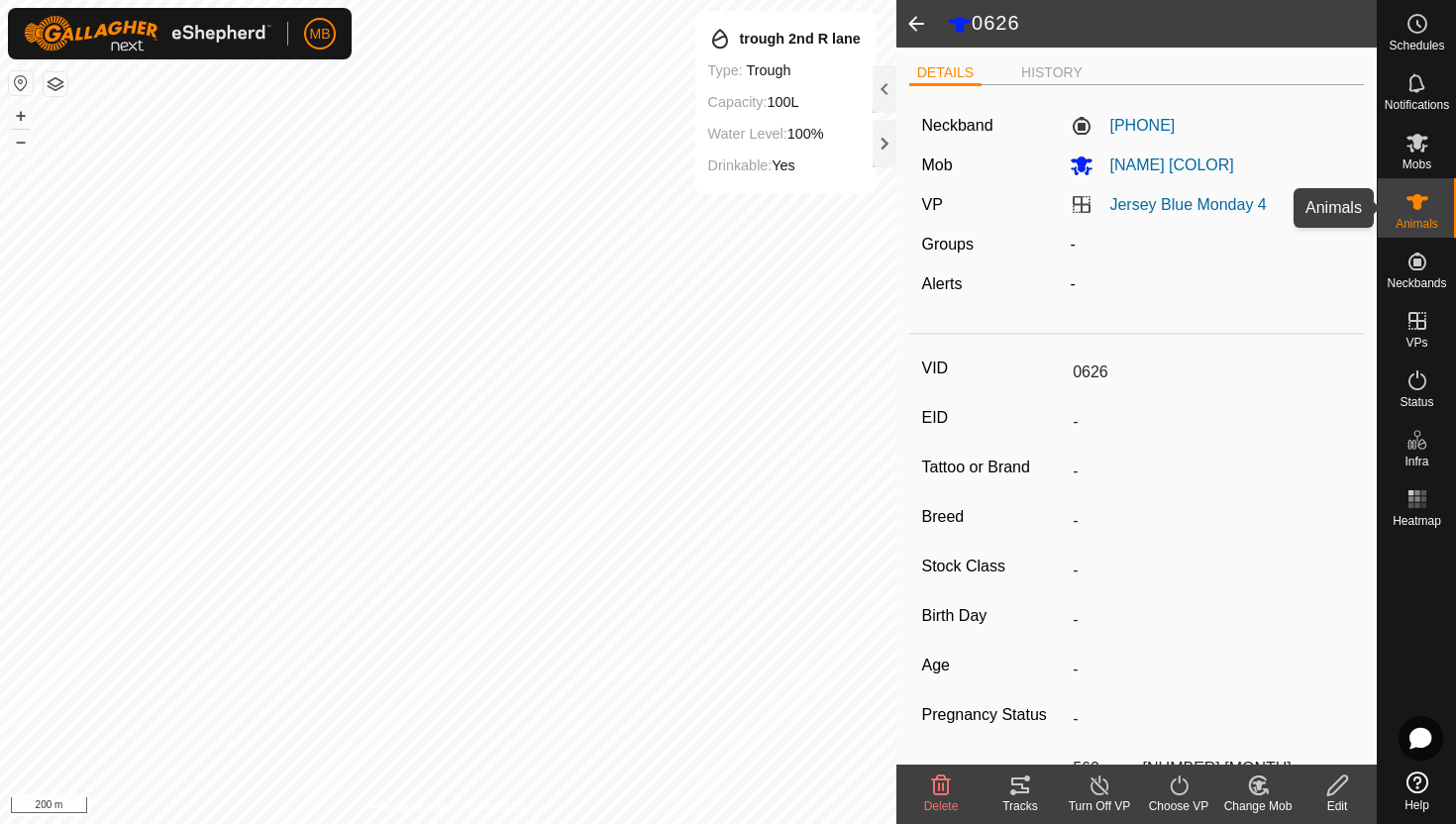 click on "Animals" at bounding box center [1416, 224] 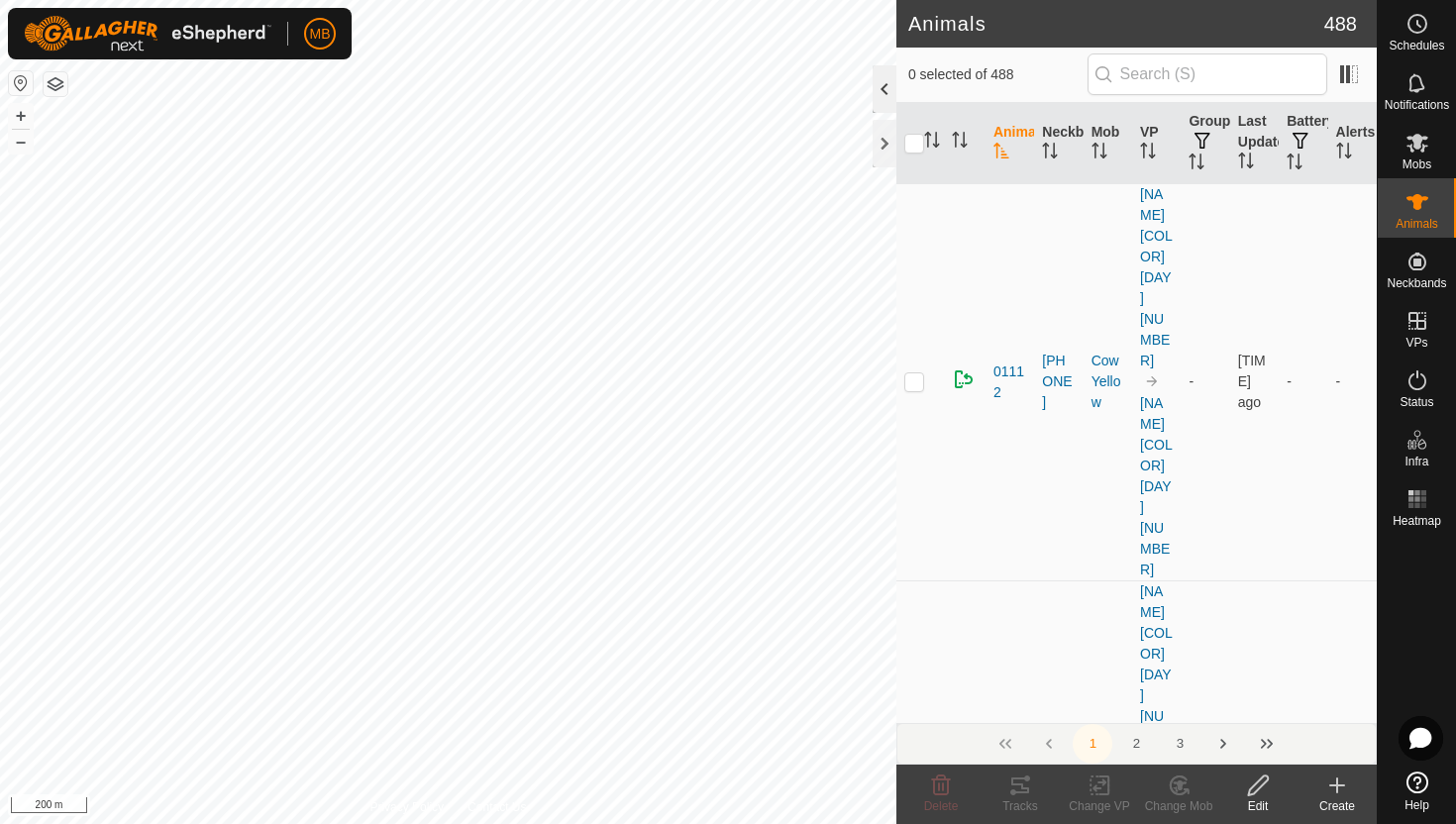 click 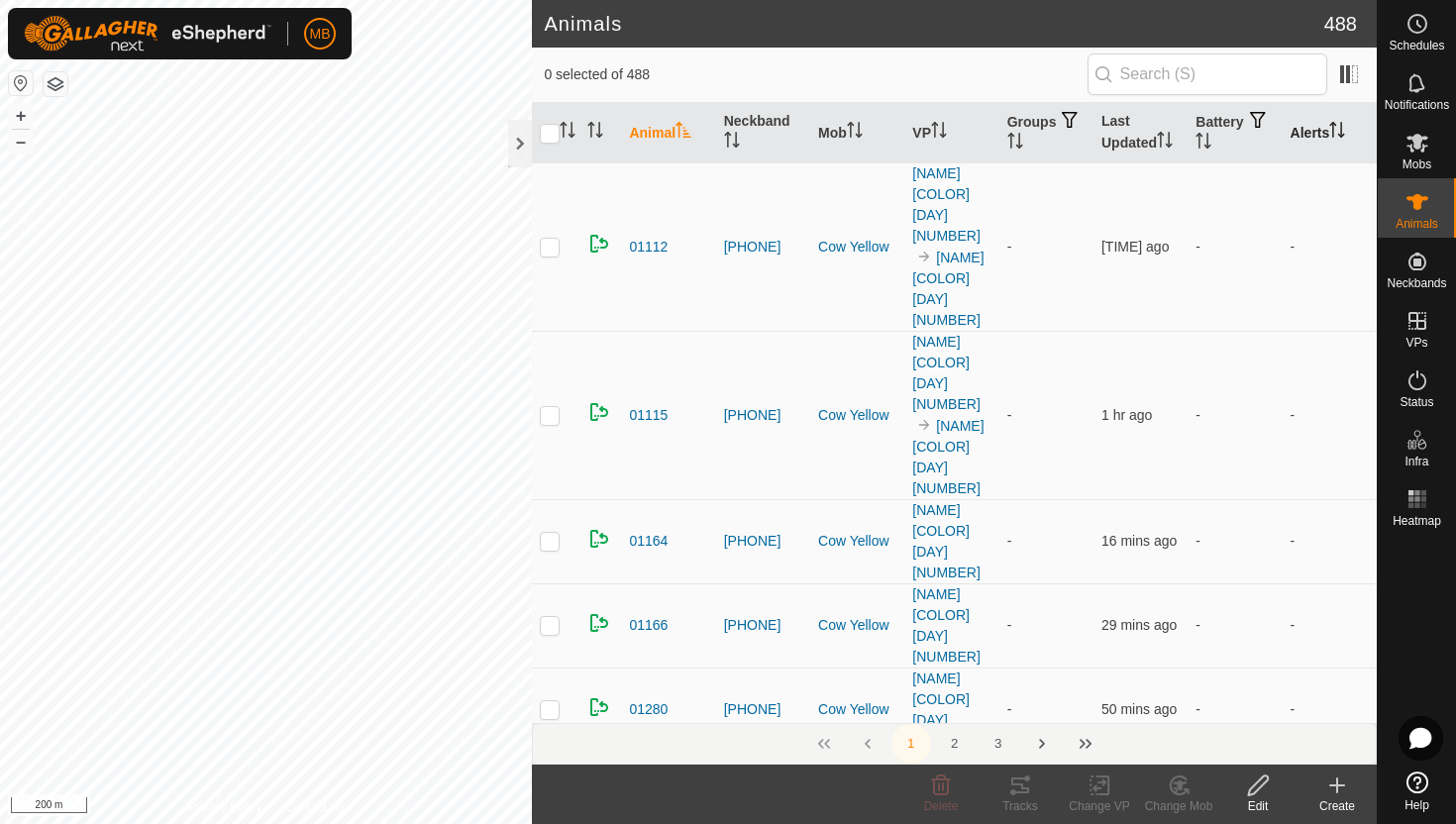 click 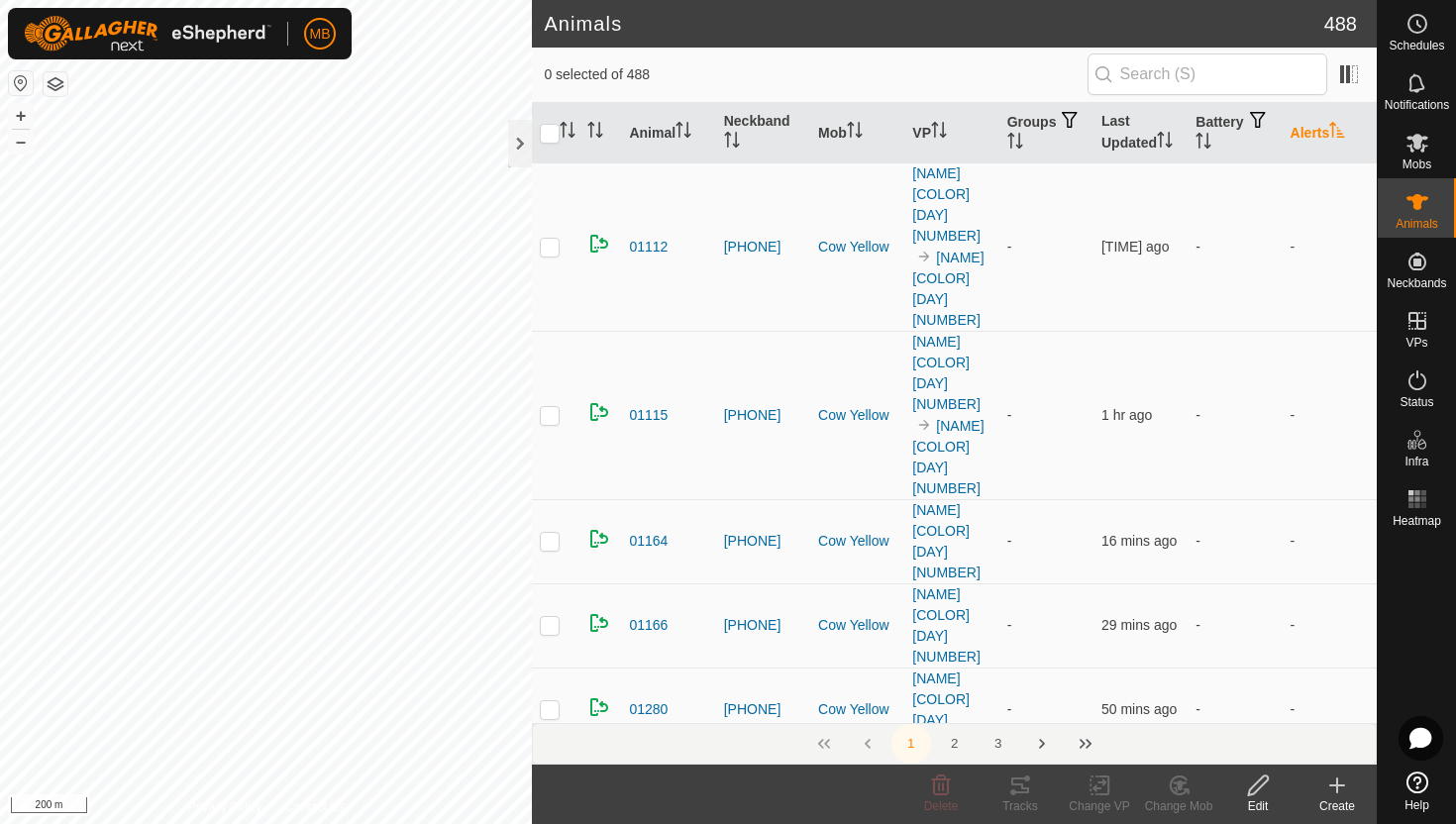 click 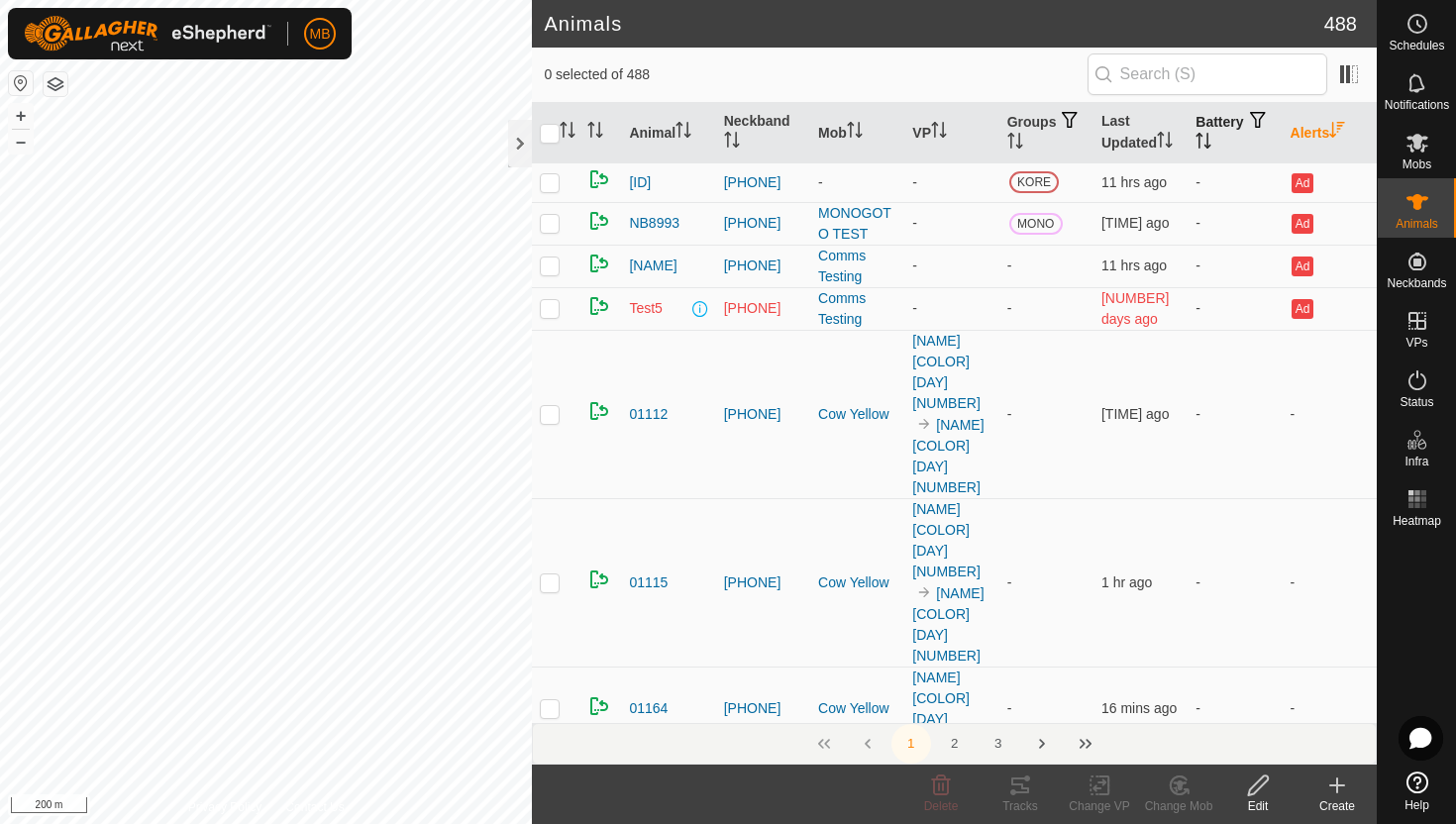 click 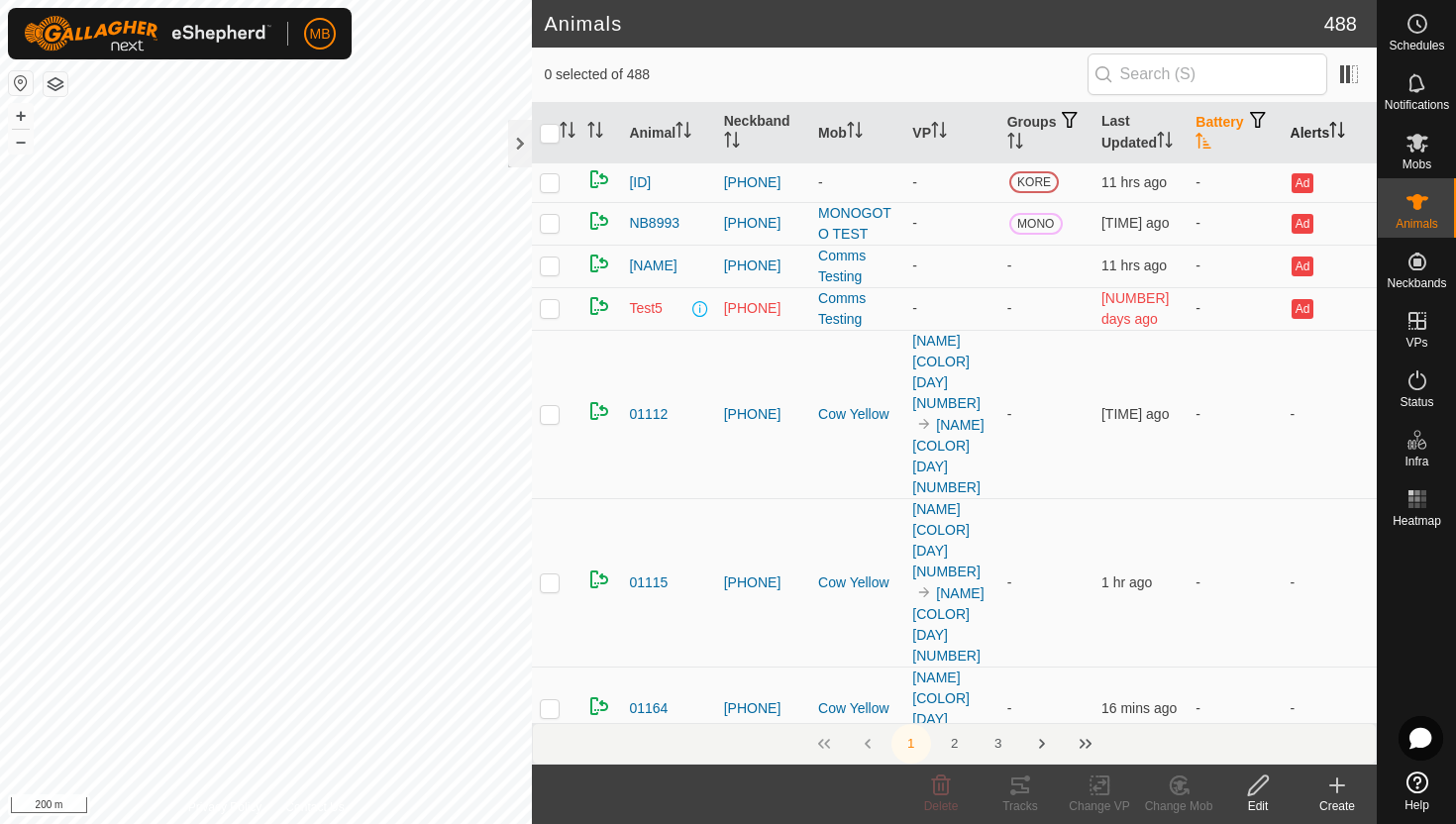 click 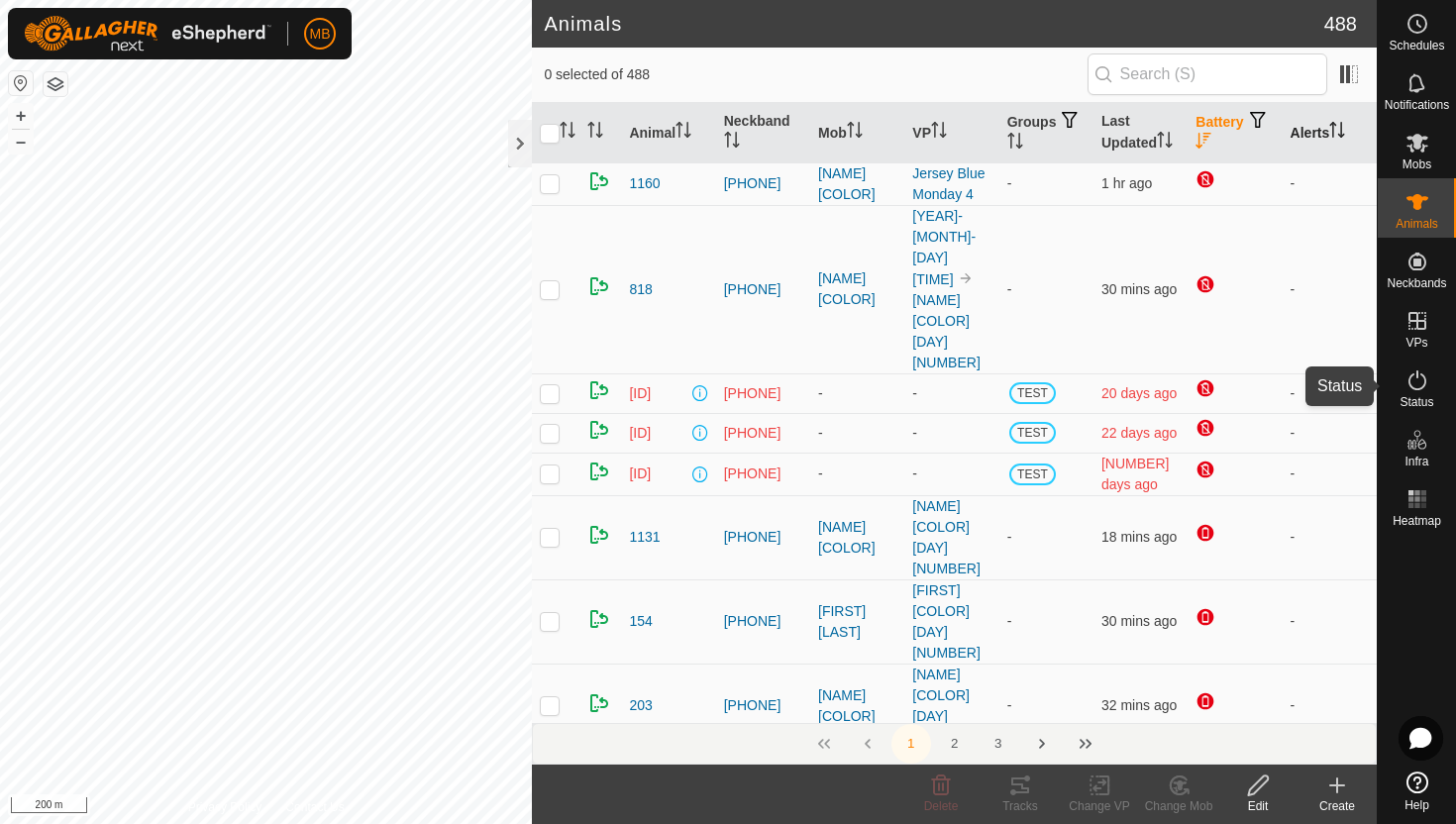 click 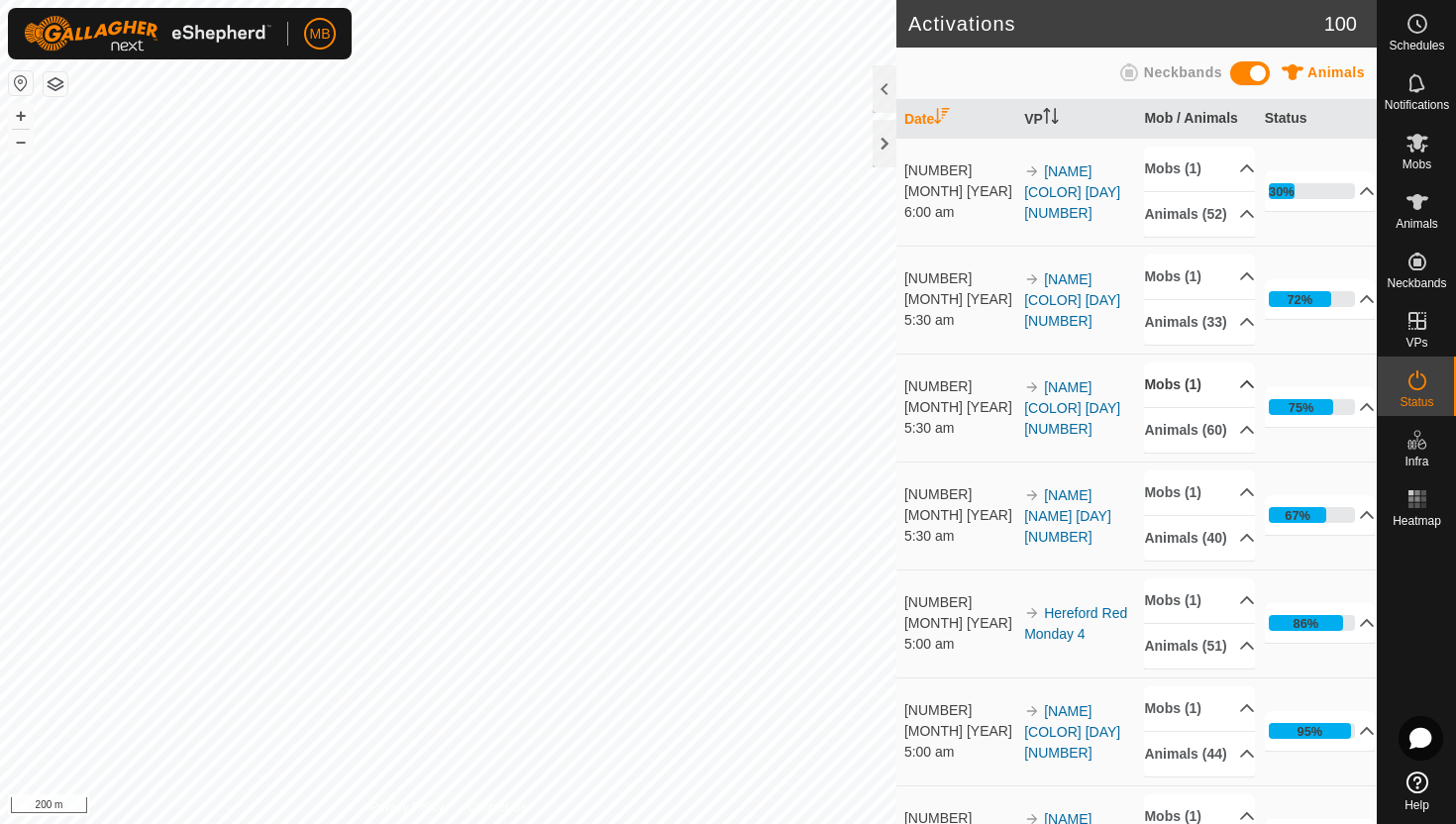 scroll, scrollTop: 52, scrollLeft: 0, axis: vertical 